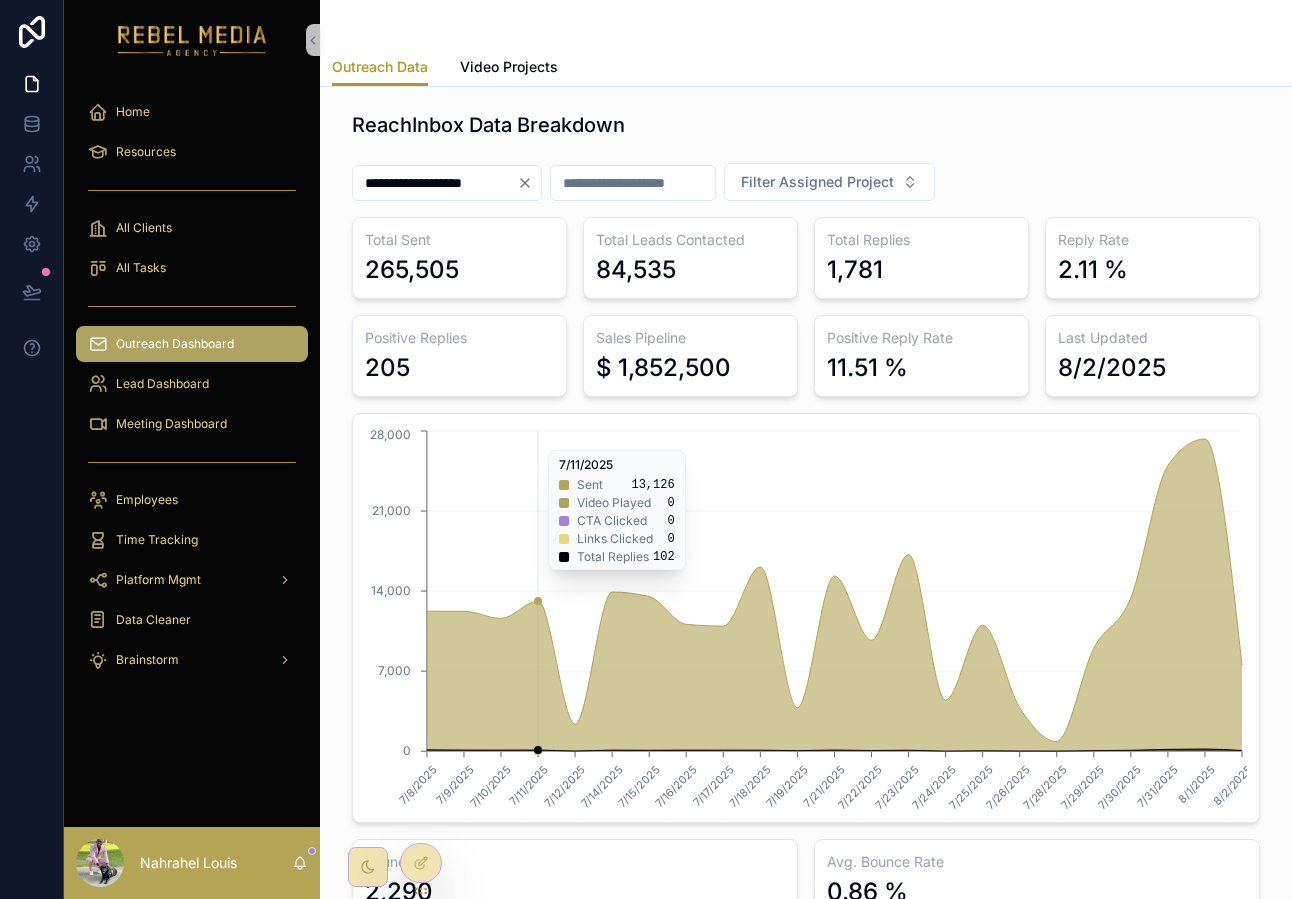 scroll, scrollTop: 0, scrollLeft: 0, axis: both 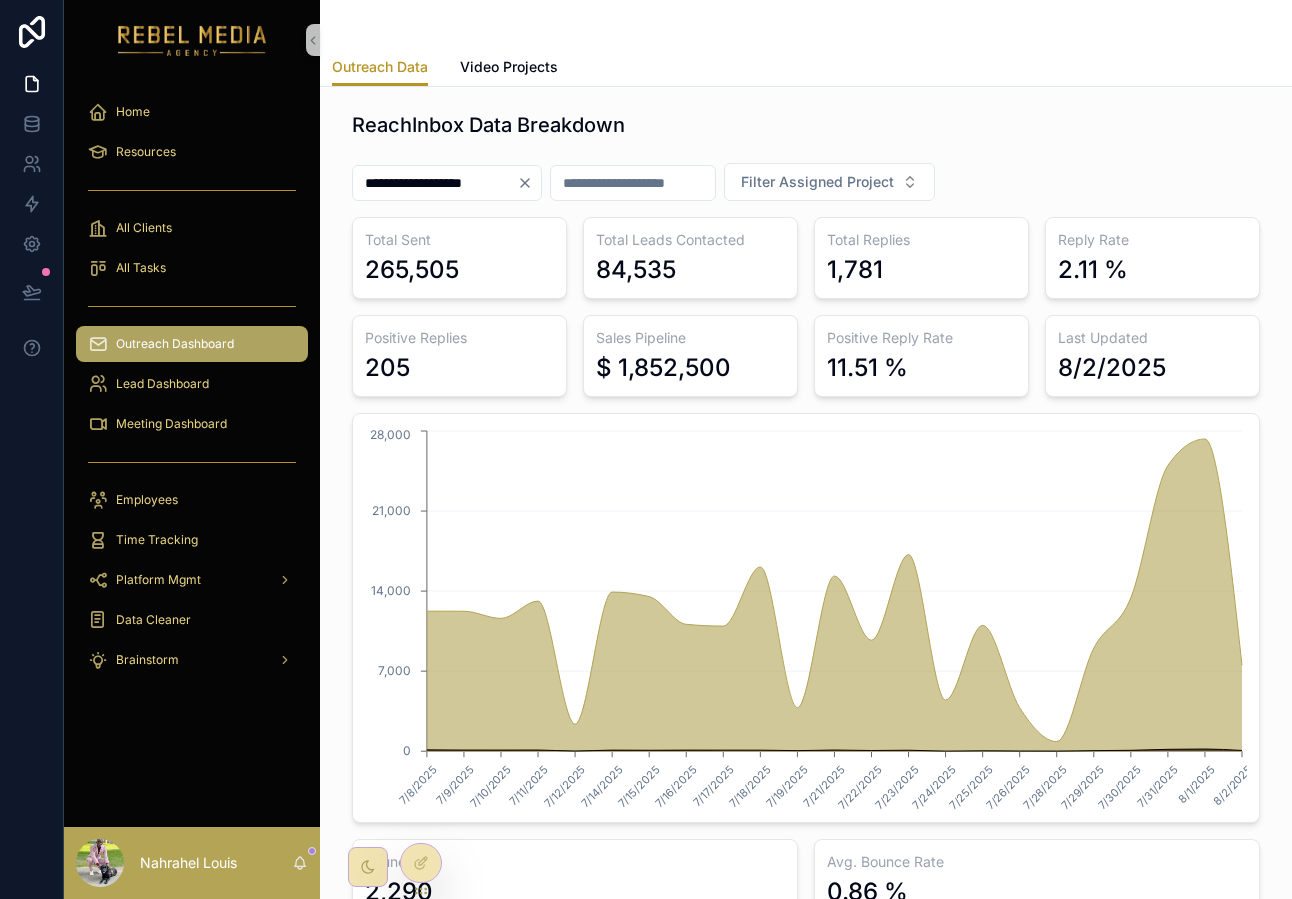 click on "Outreach Dashboard" at bounding box center (192, 344) 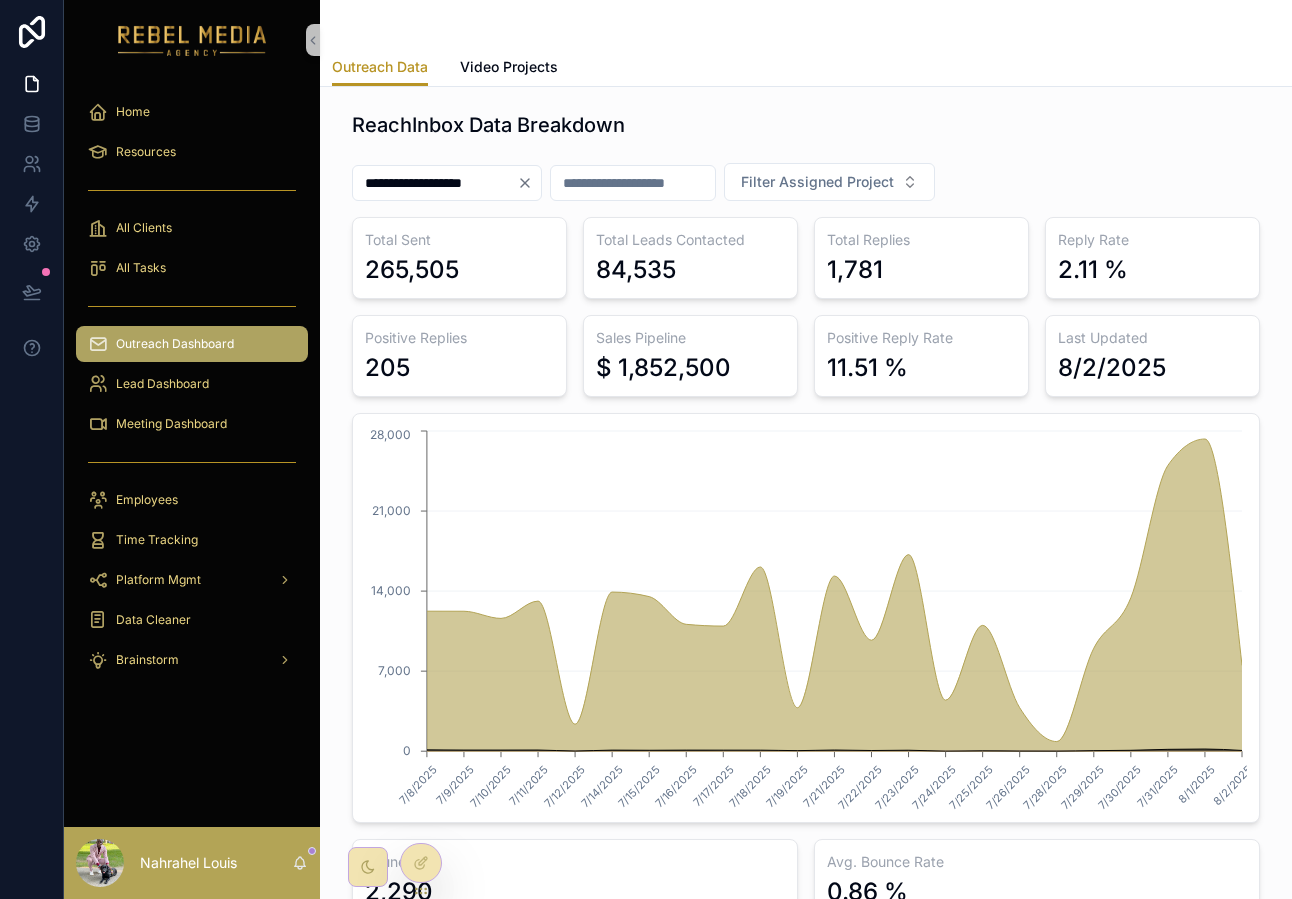 click on "All Clients" at bounding box center (192, 228) 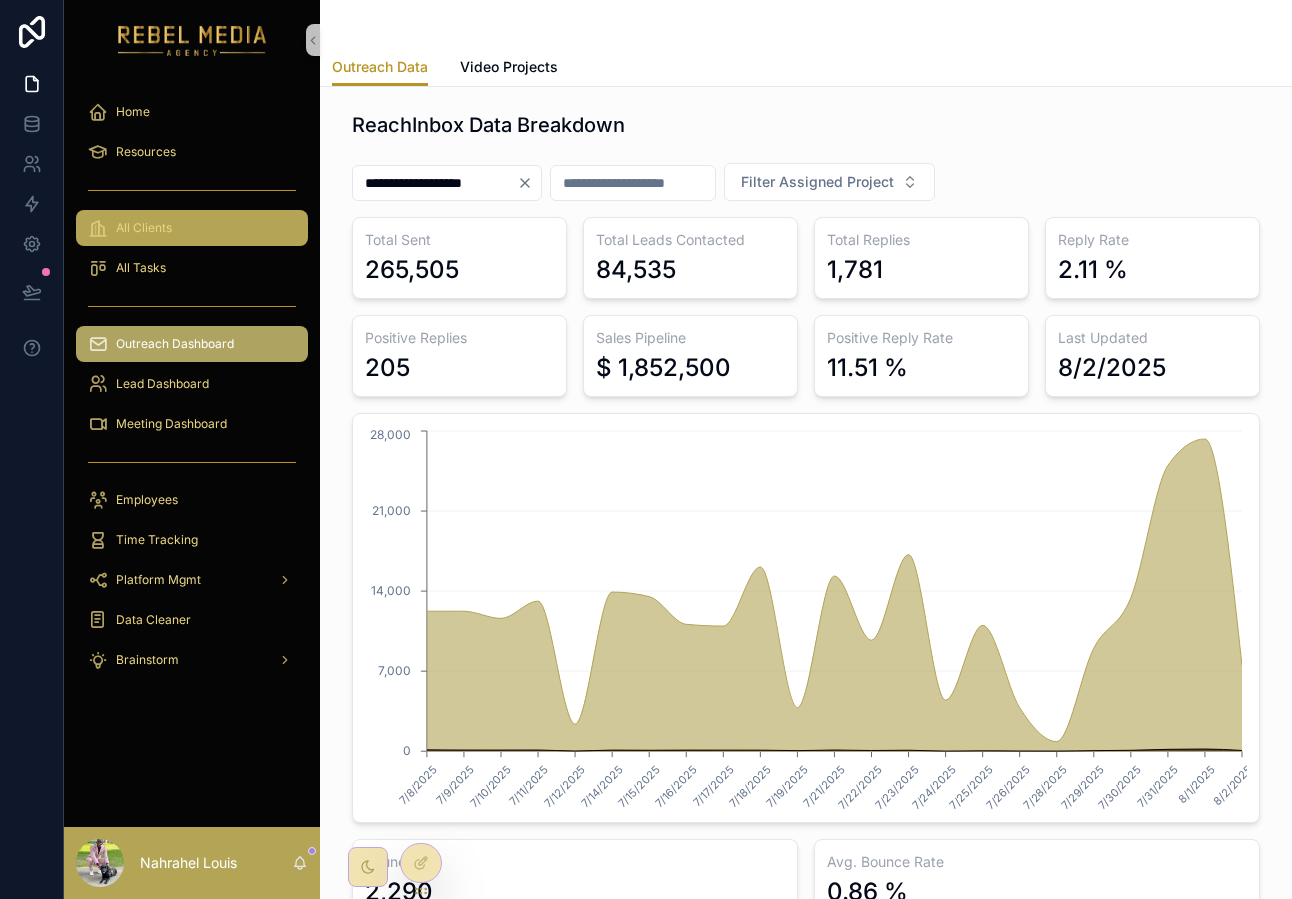 click on "All Clients" at bounding box center (192, 228) 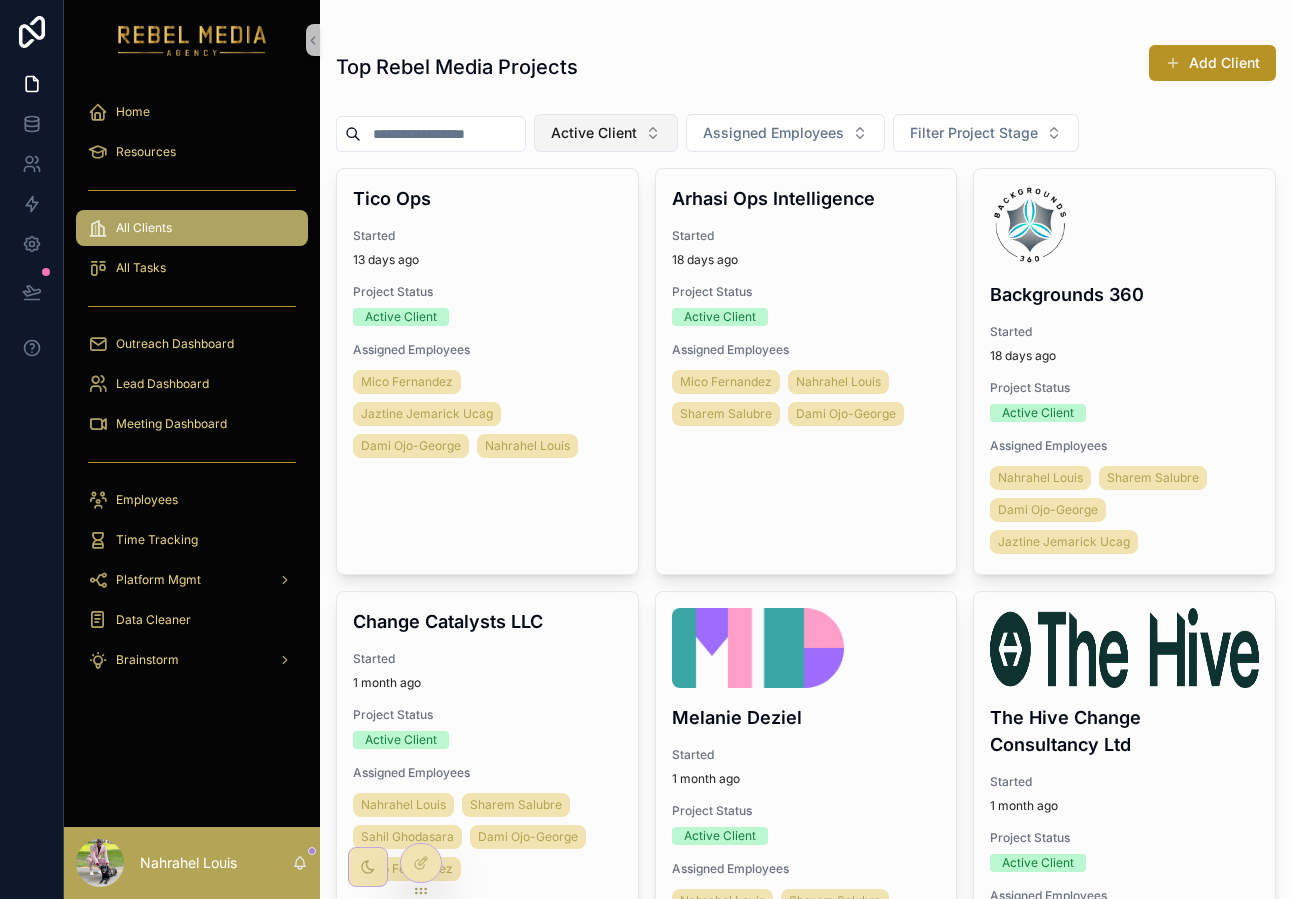 click on "Active Client" at bounding box center [594, 133] 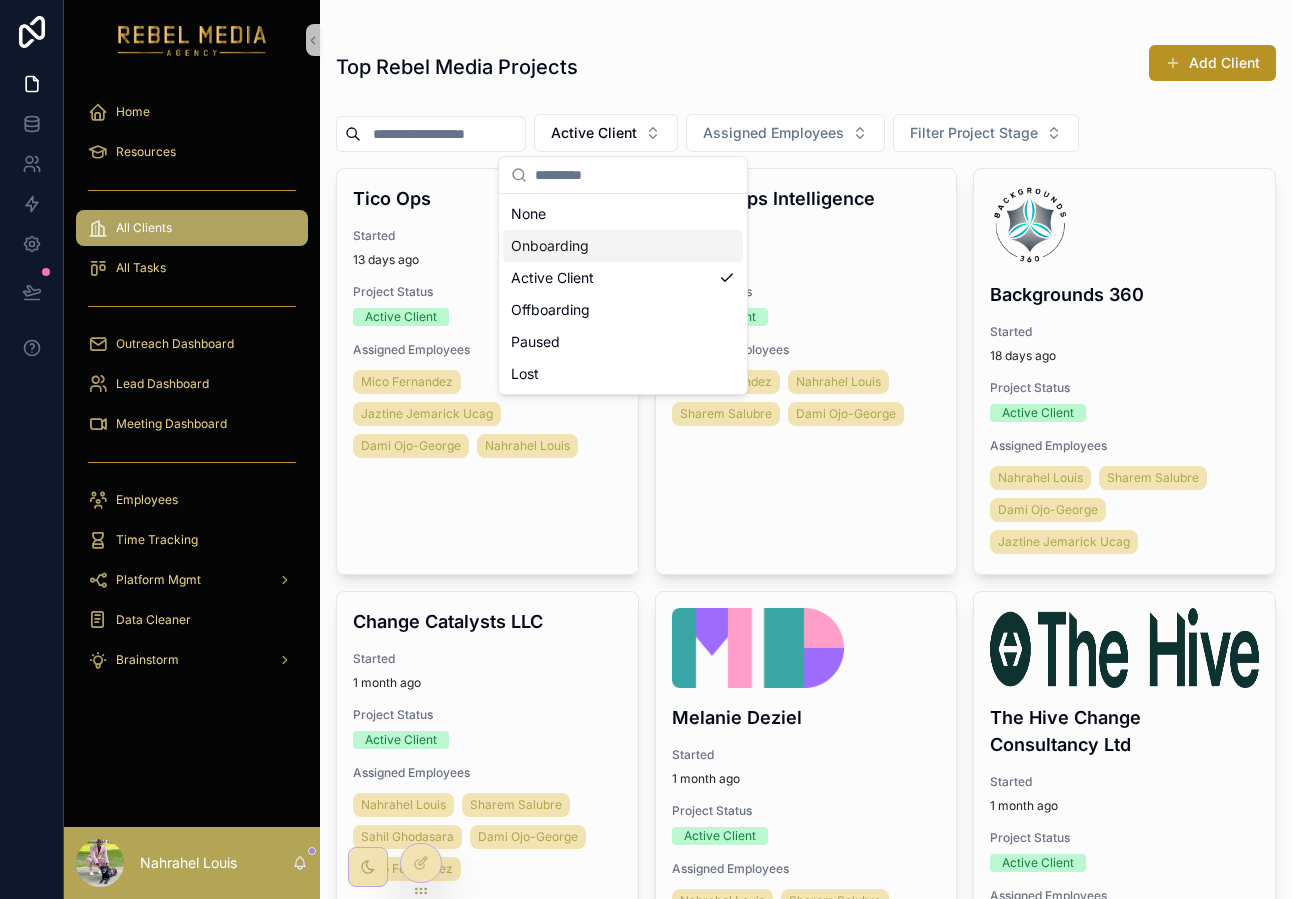 click on "Onboarding" at bounding box center (623, 246) 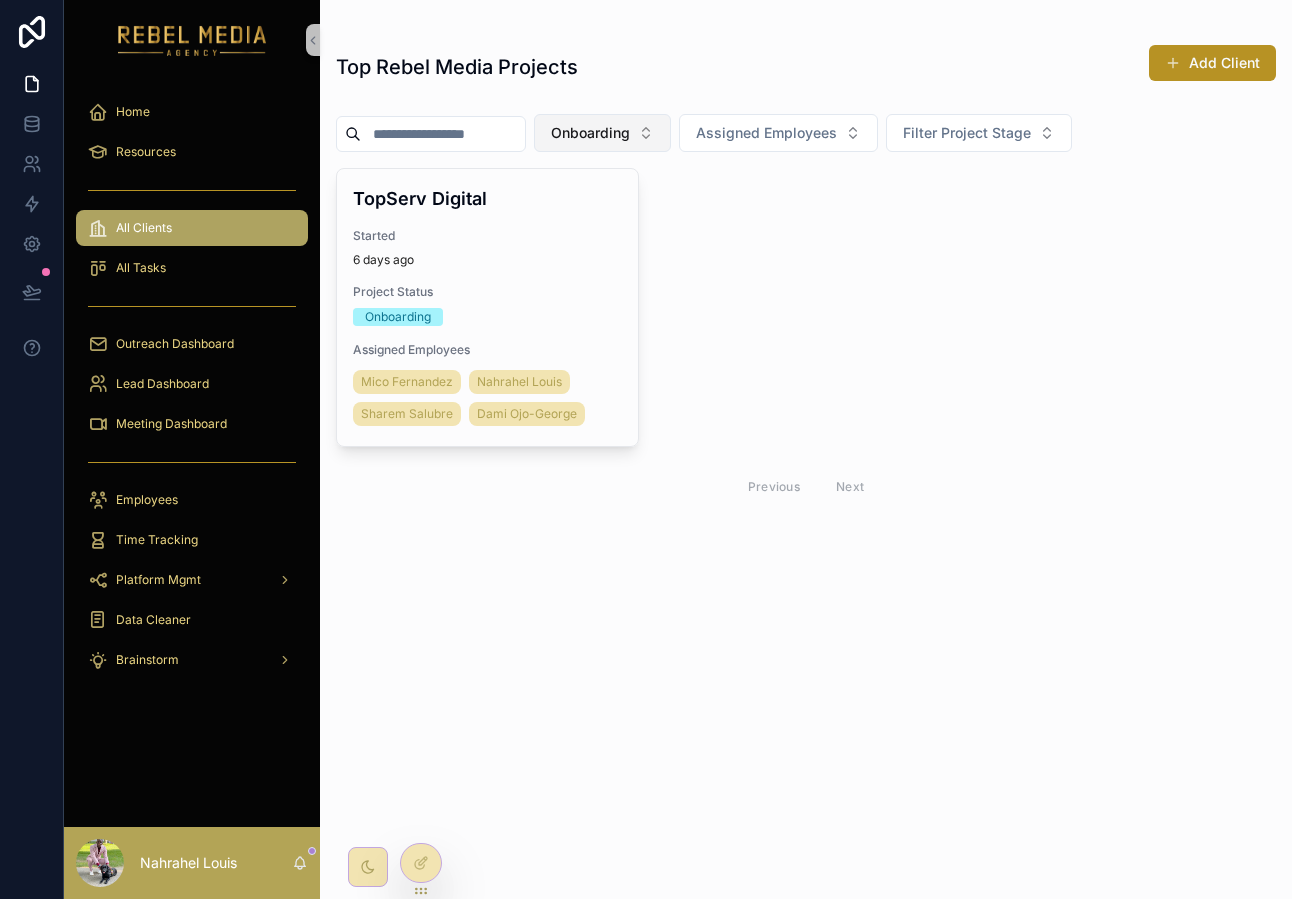 click on "Onboarding" at bounding box center (602, 133) 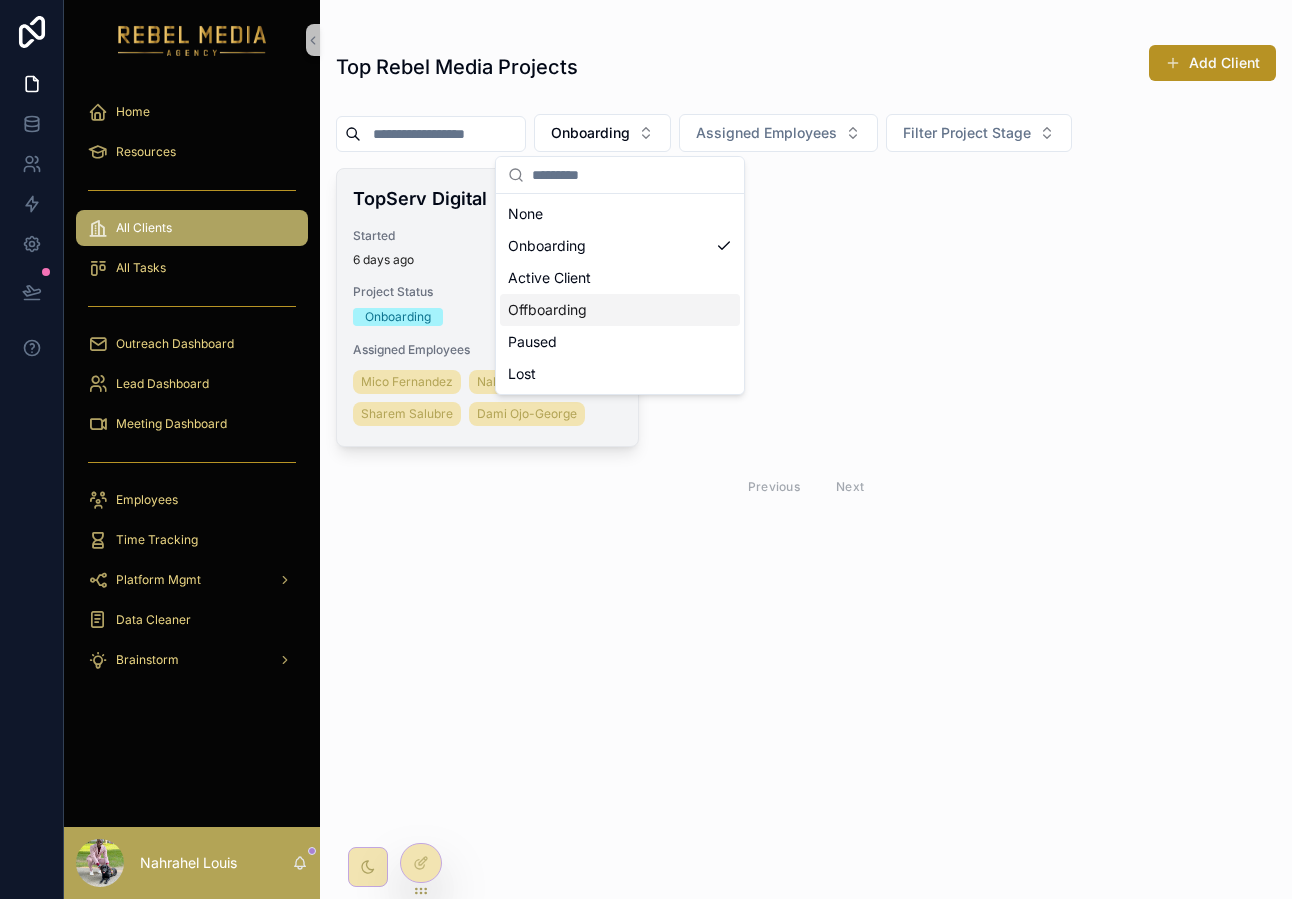click on "6 days ago" at bounding box center [487, 260] 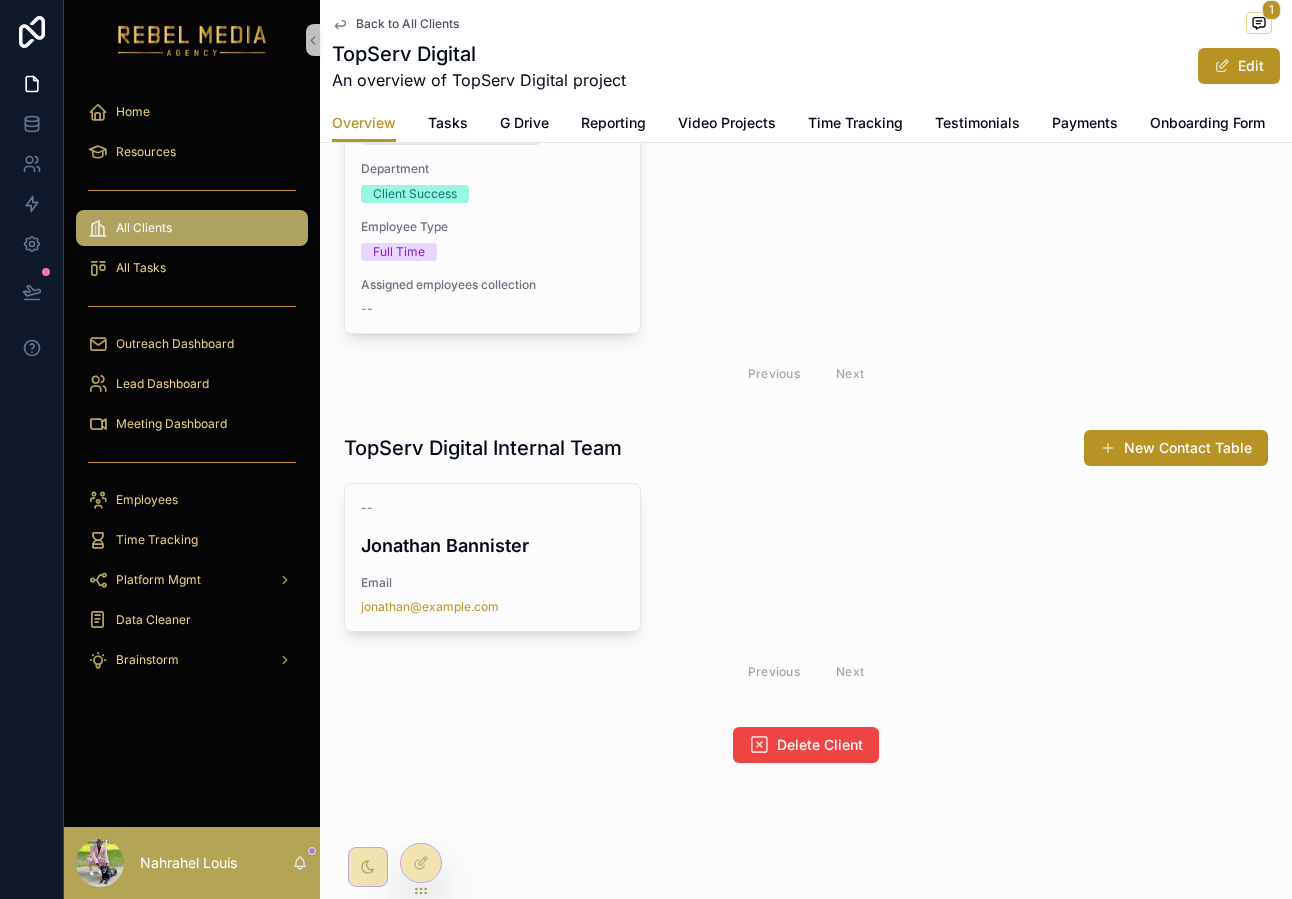 scroll, scrollTop: 0, scrollLeft: 0, axis: both 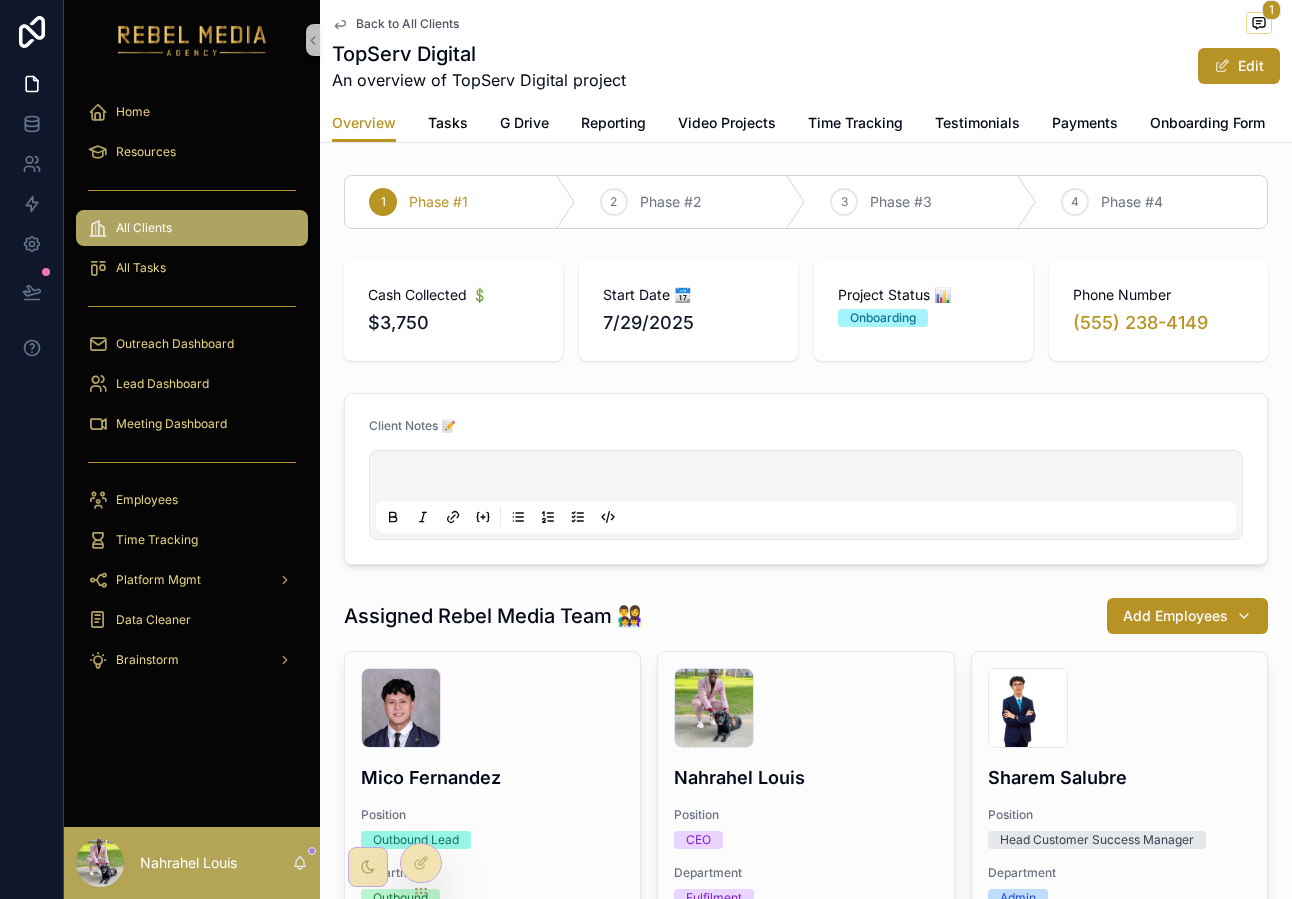 click on "Tasks" at bounding box center (448, 123) 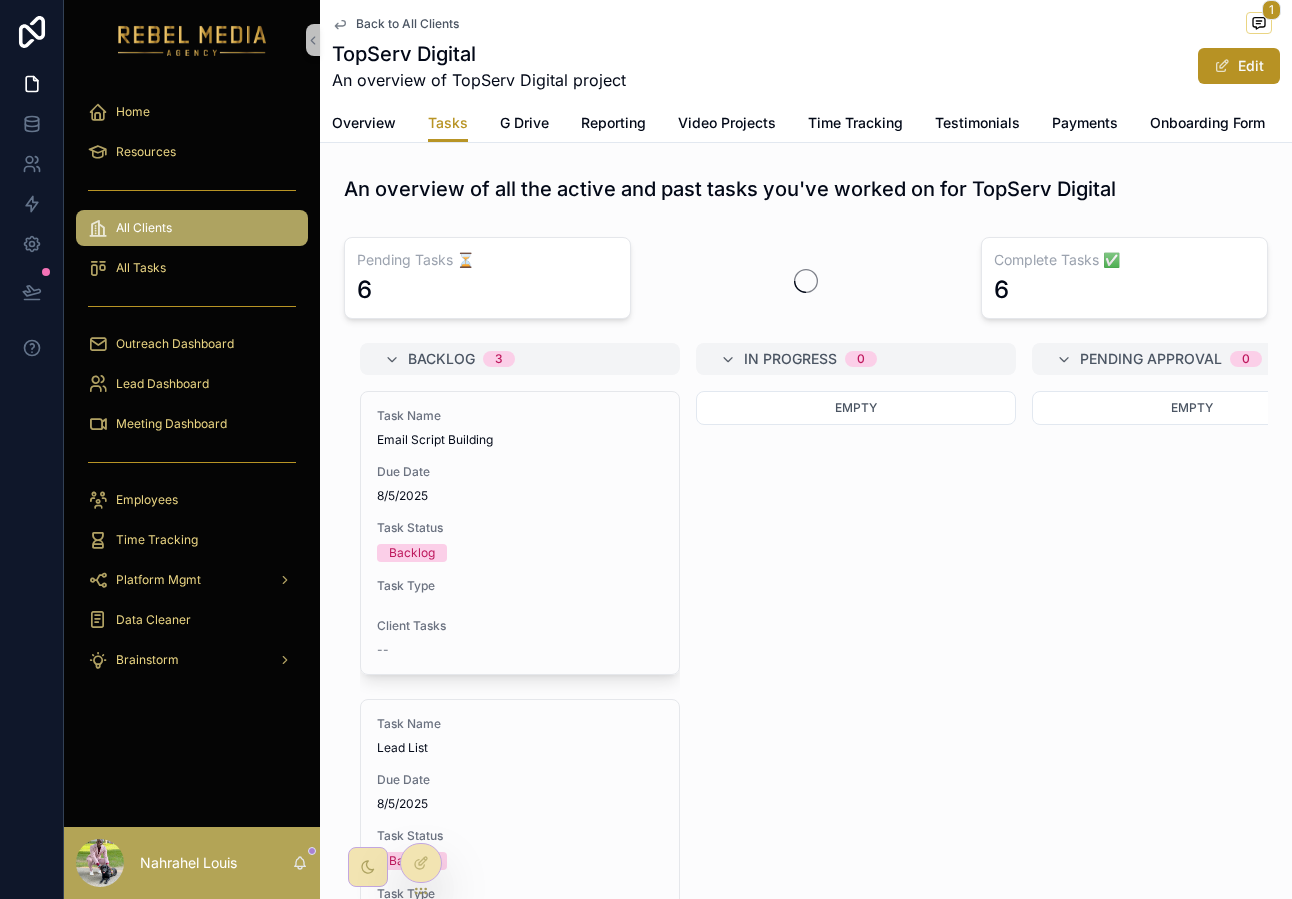 click on "Overview Tasks G Drive Reporting Video Projects Time Tracking Testimonials Payments Onboarding Form Accounts Details" at bounding box center [806, 123] 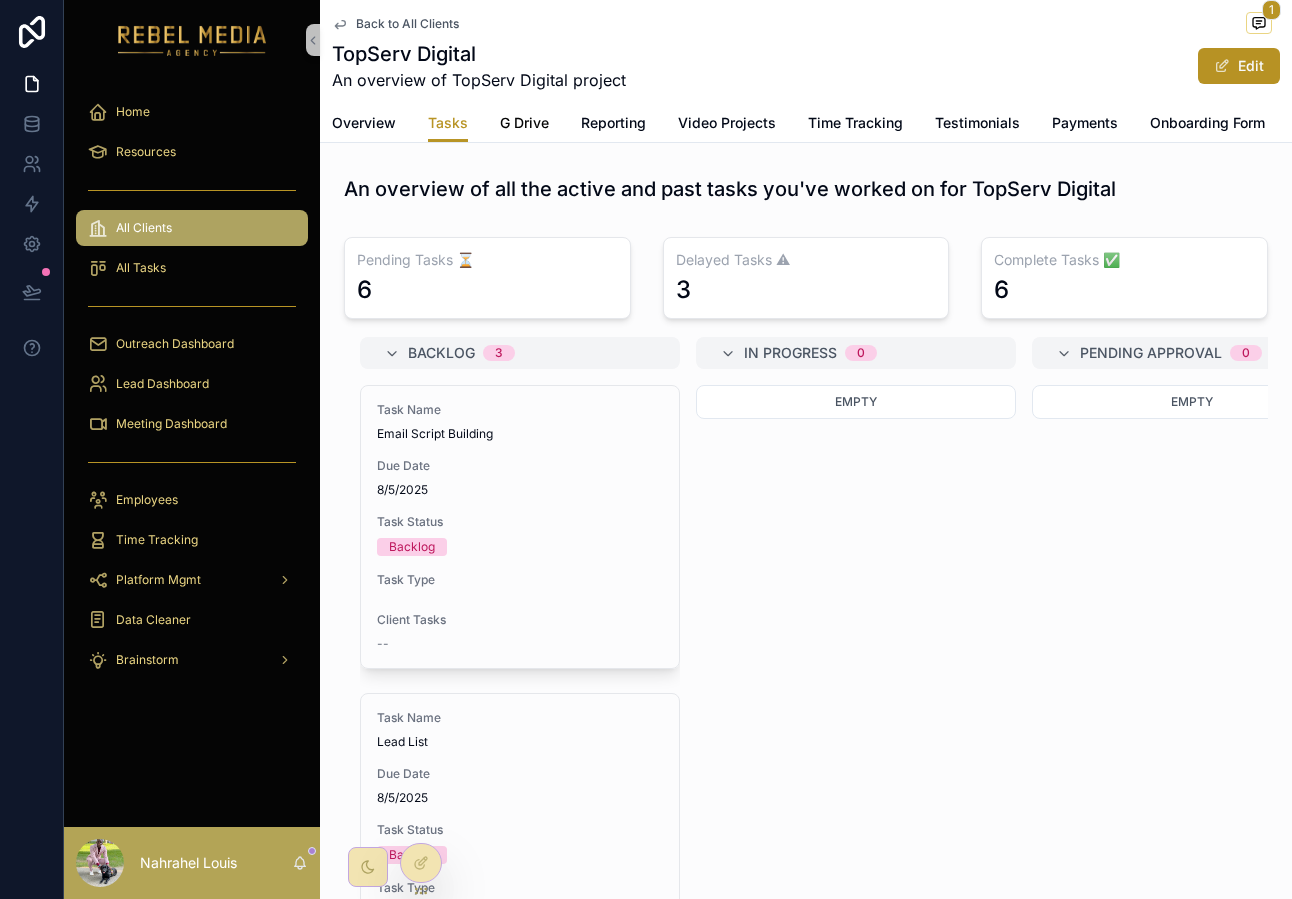 click on "G Drive" at bounding box center [524, 123] 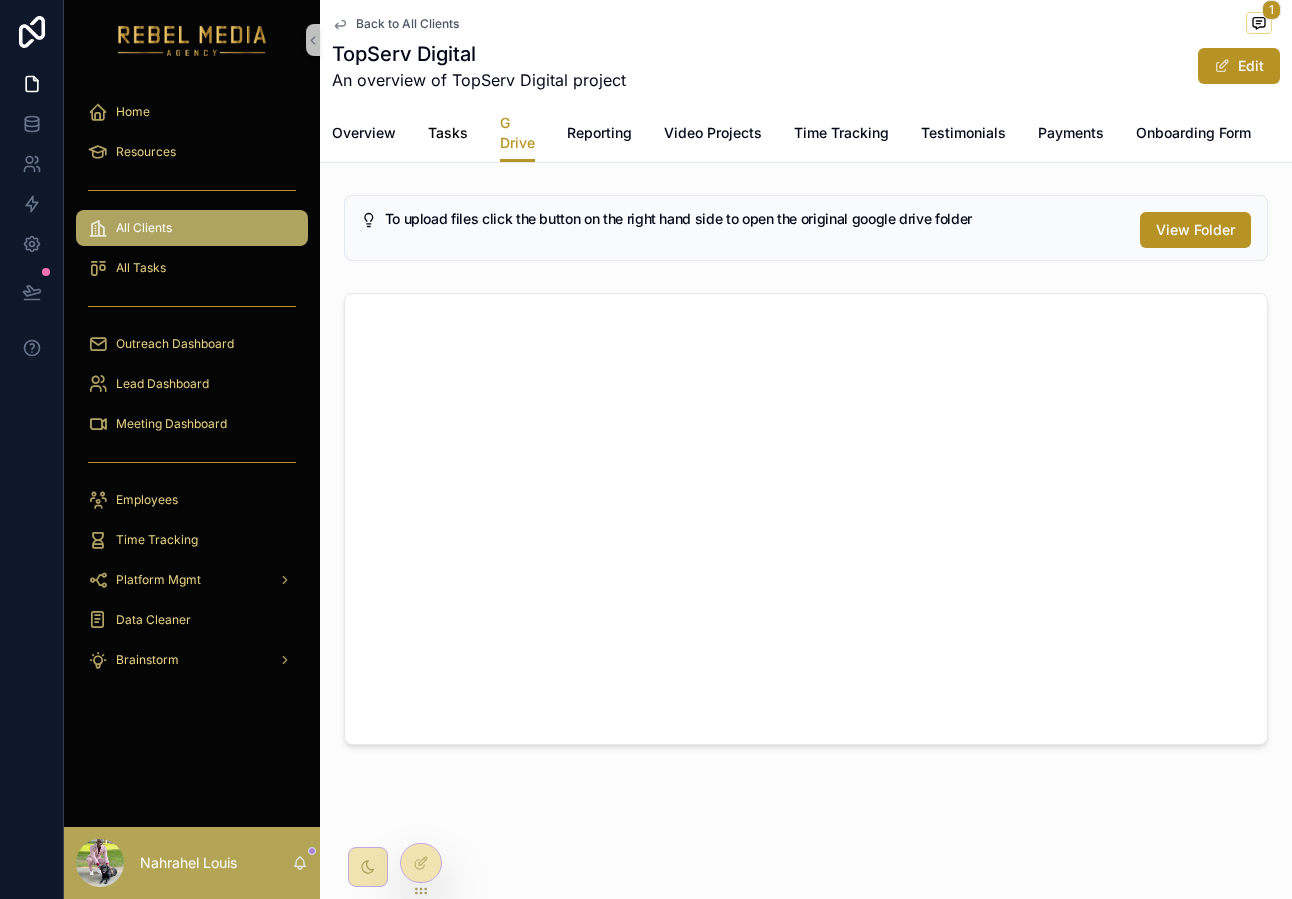 click on "Tasks" at bounding box center [448, 135] 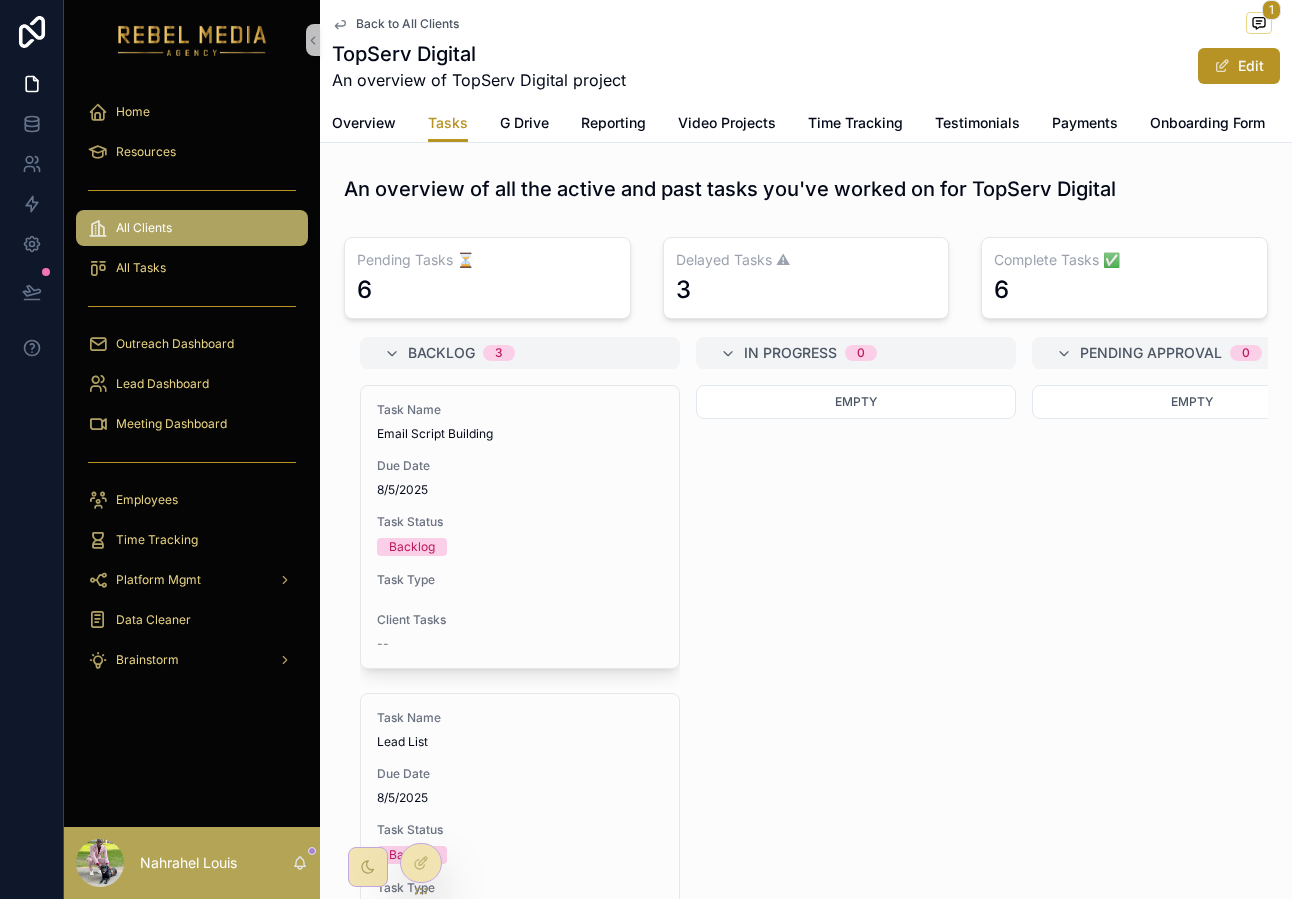 click on "All Tasks" at bounding box center [192, 268] 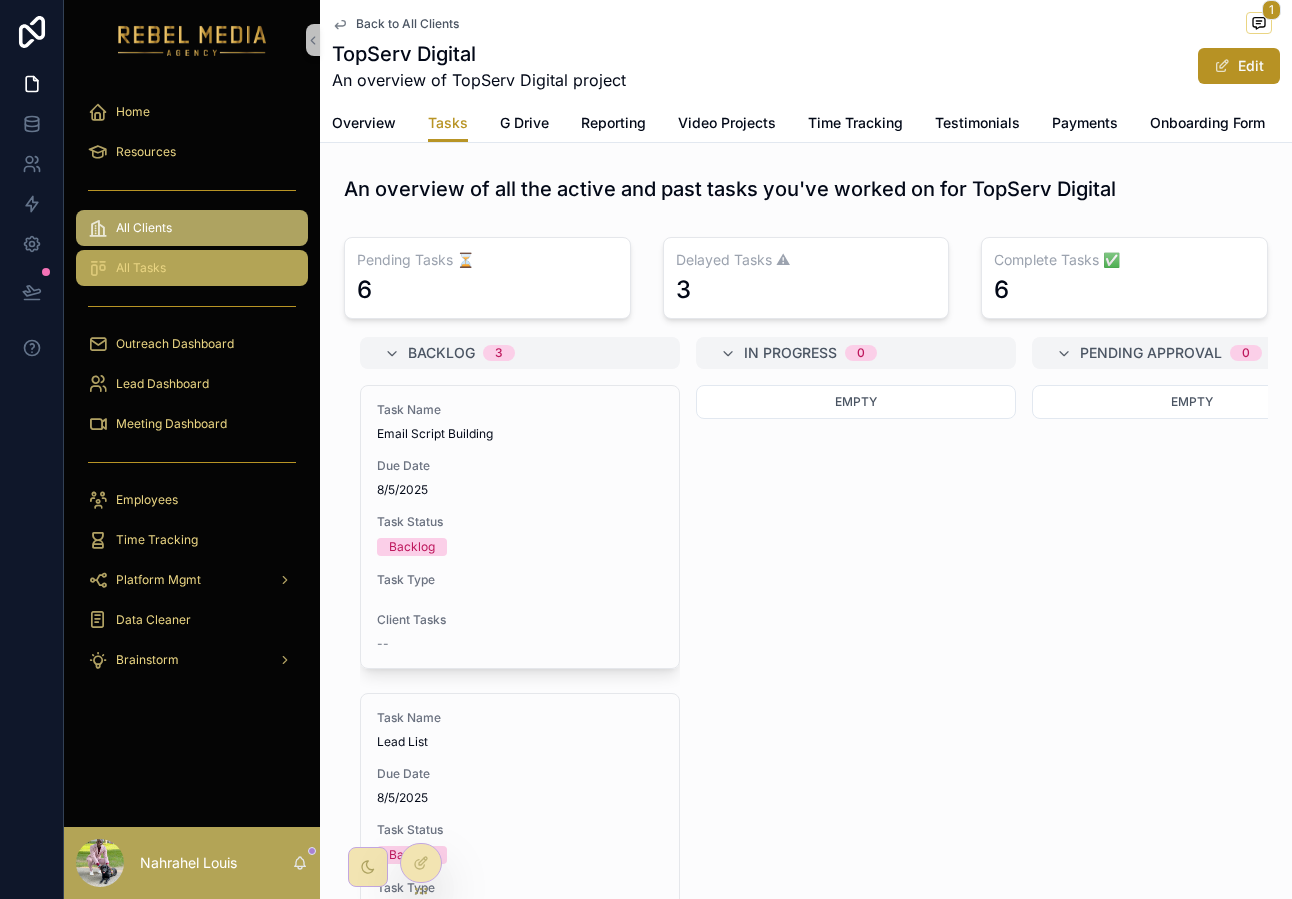 click on "All Tasks" at bounding box center (192, 268) 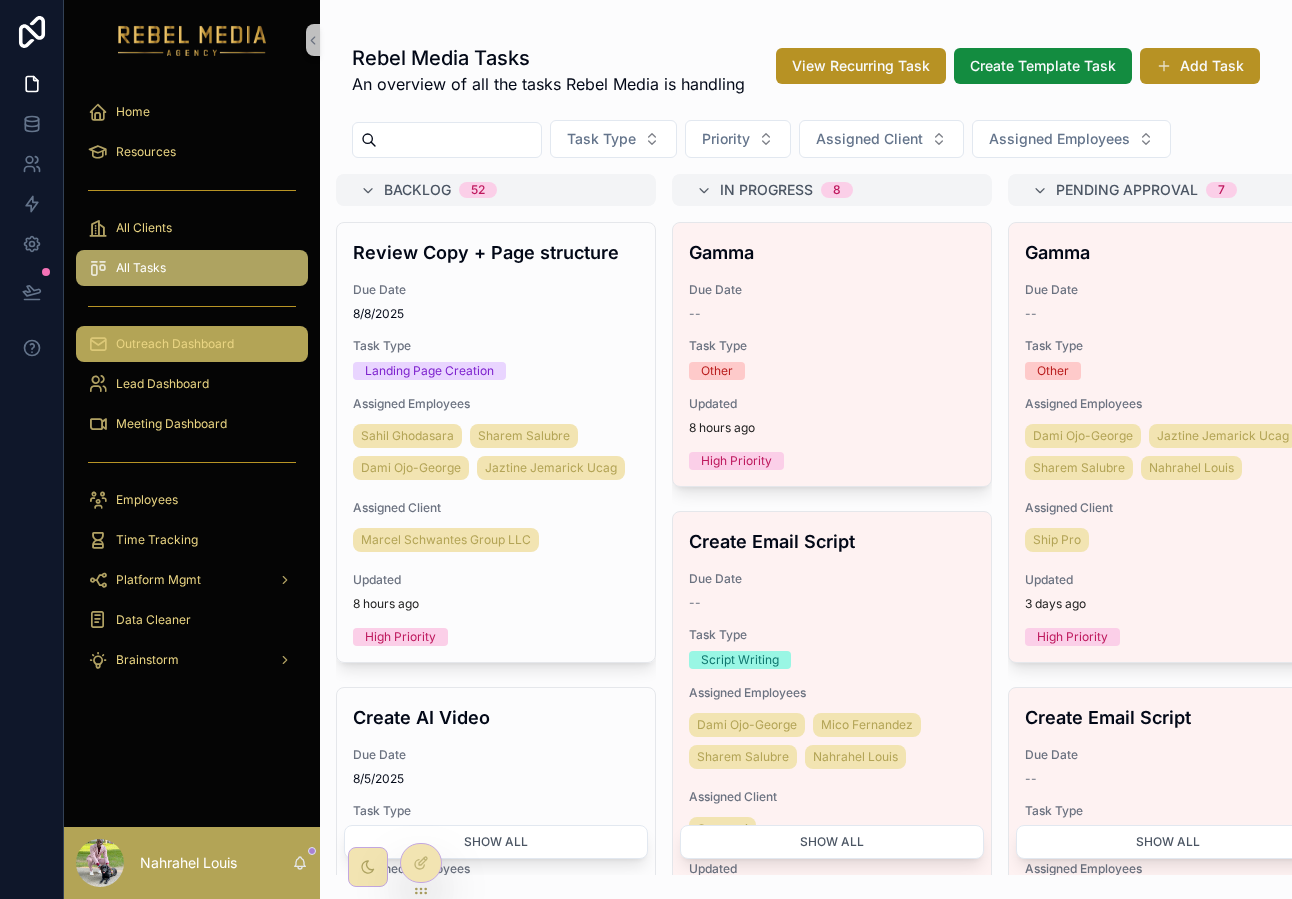 click on "Outreach Dashboard" at bounding box center (175, 344) 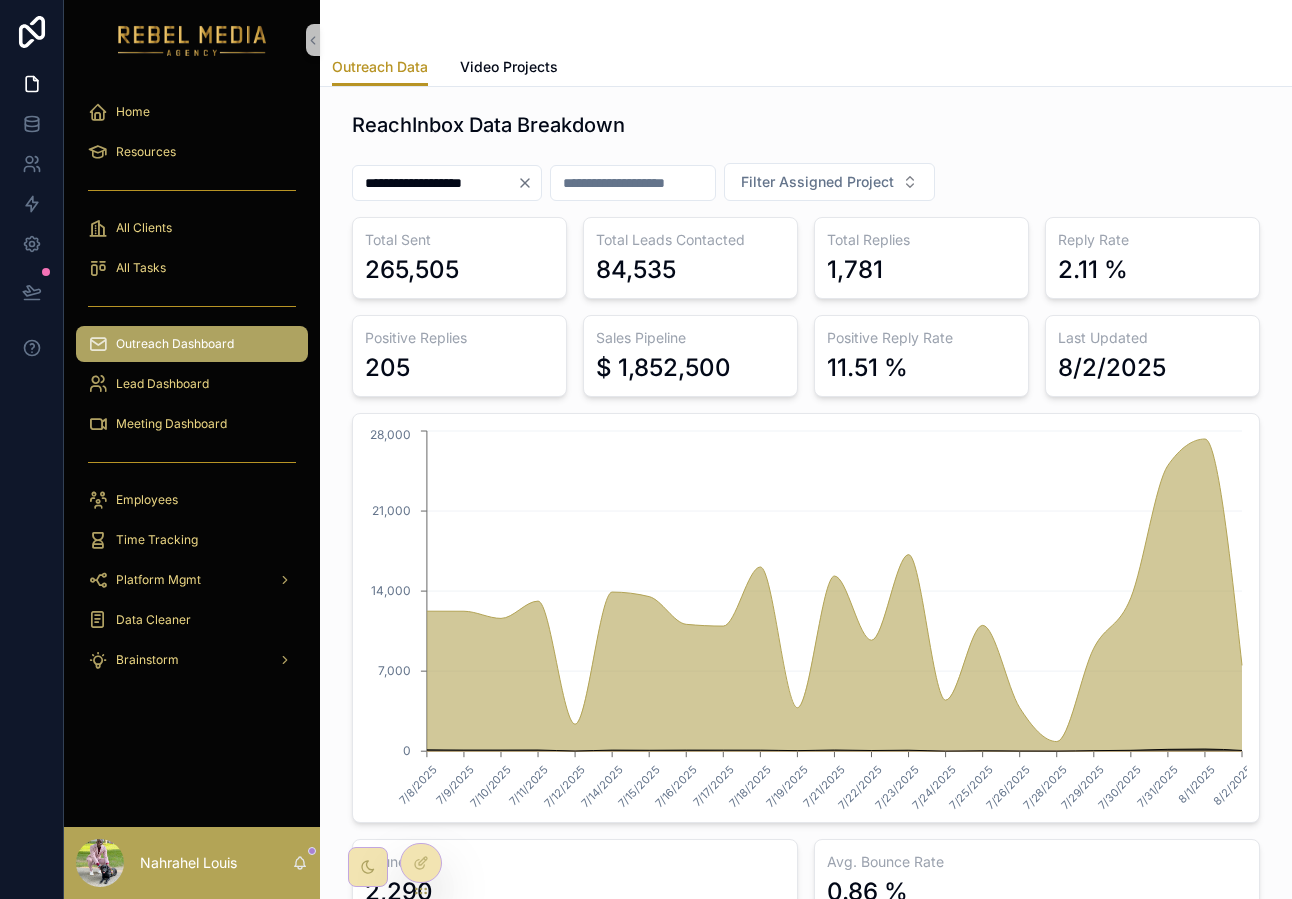 click at bounding box center (192, 306) 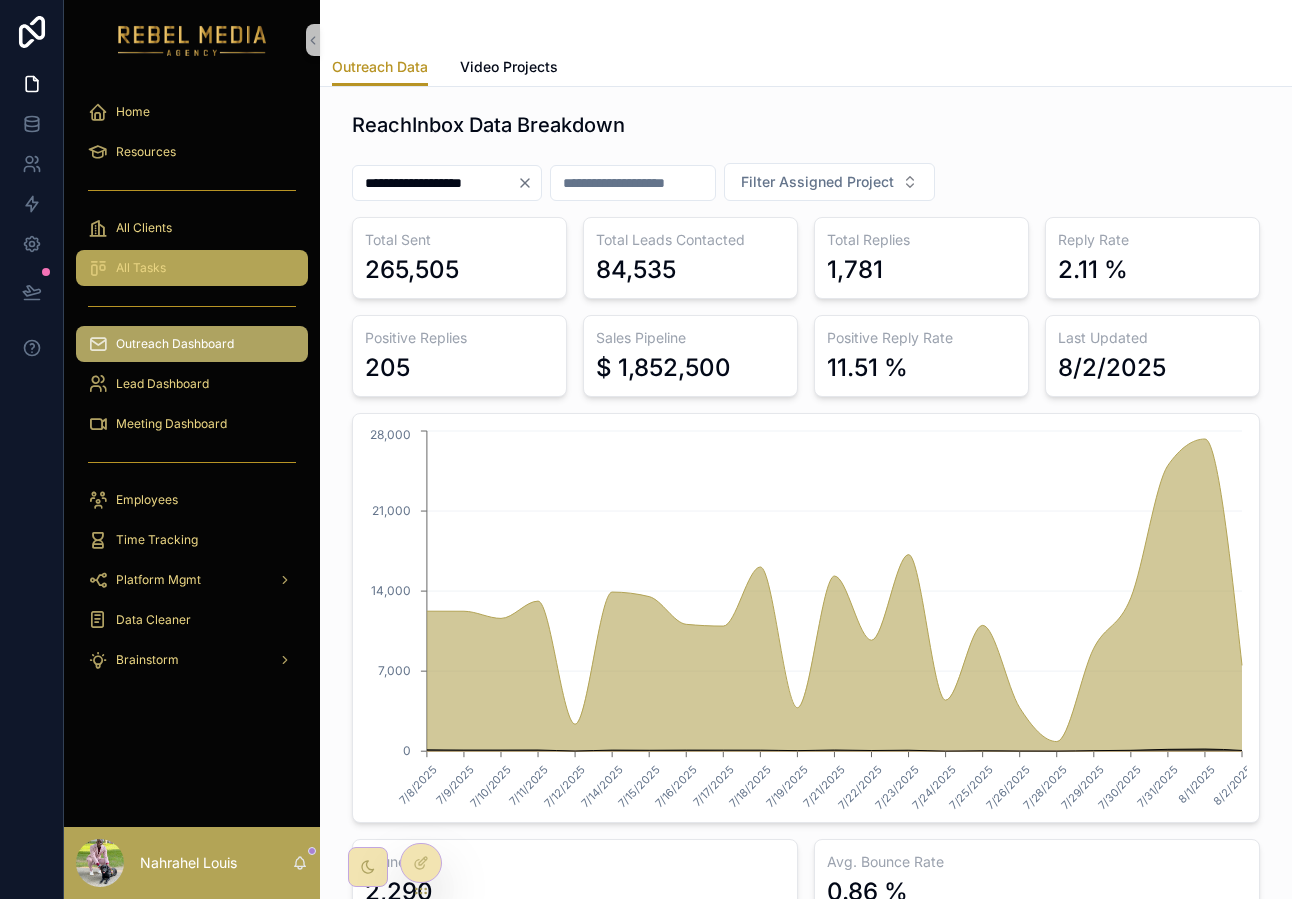 click on "All Tasks" at bounding box center (192, 268) 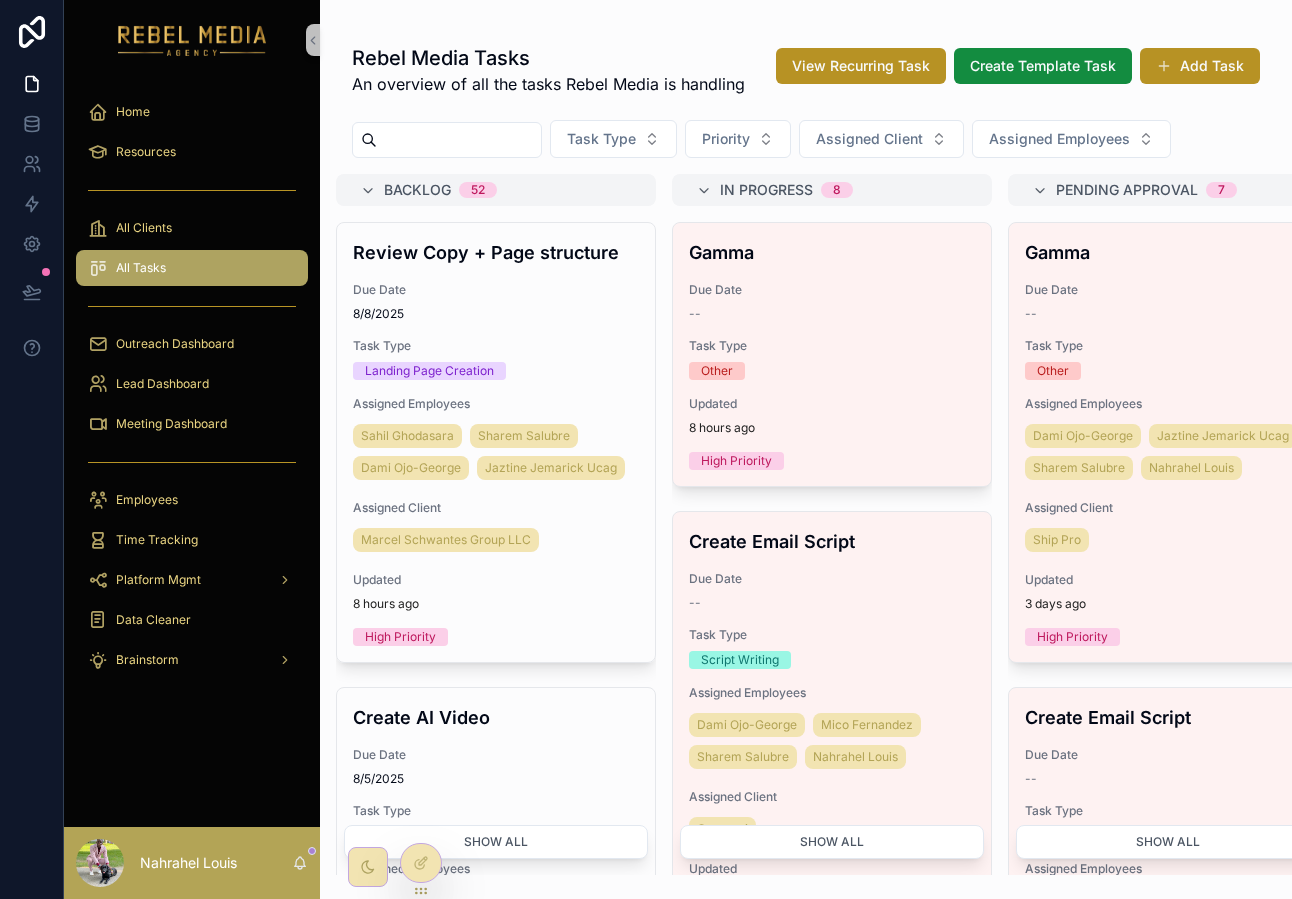 click on "Outreach Dashboard" at bounding box center (192, 344) 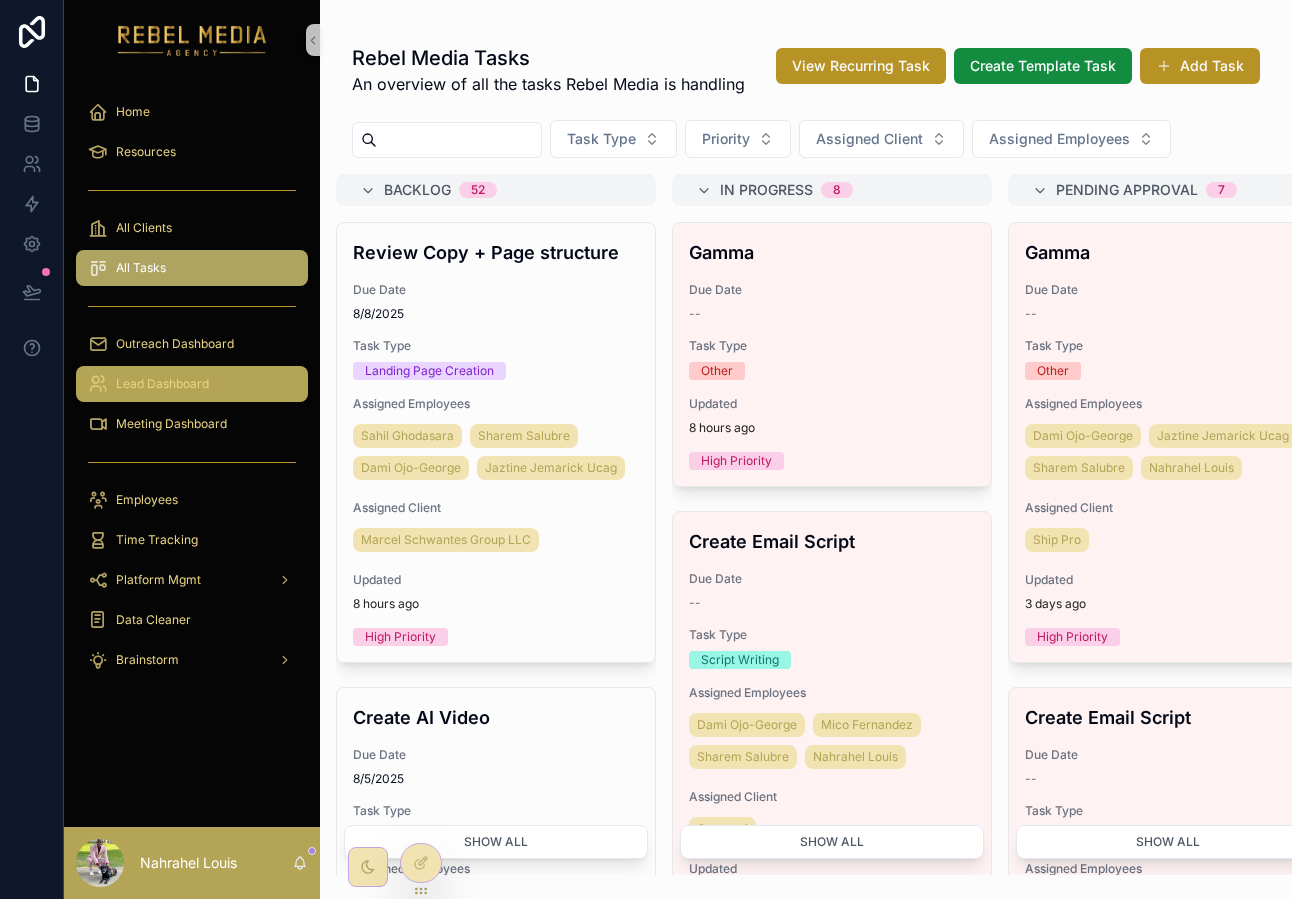 click on "Lead Dashboard" at bounding box center [162, 384] 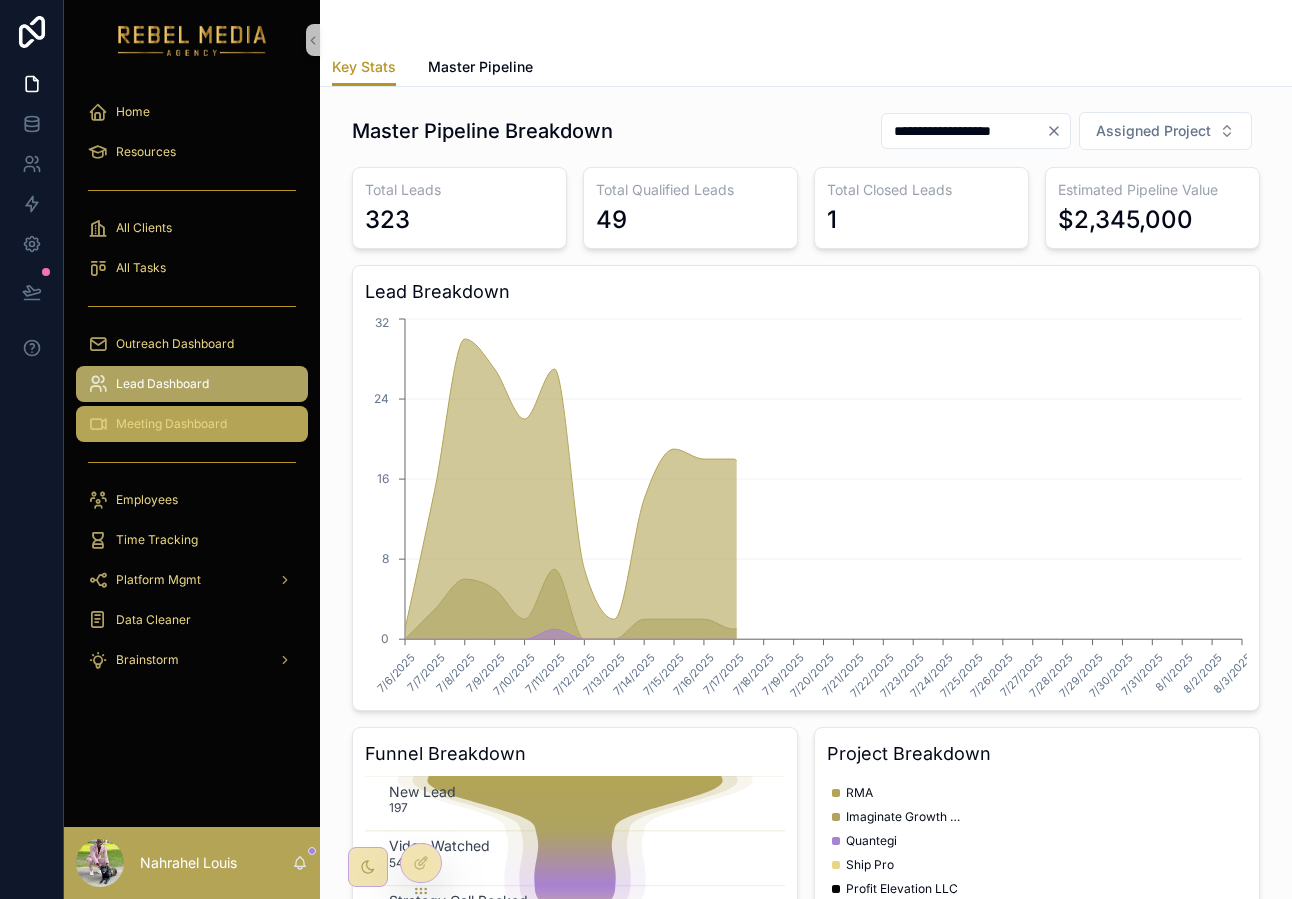 click on "Meeting Dashboard" at bounding box center (192, 424) 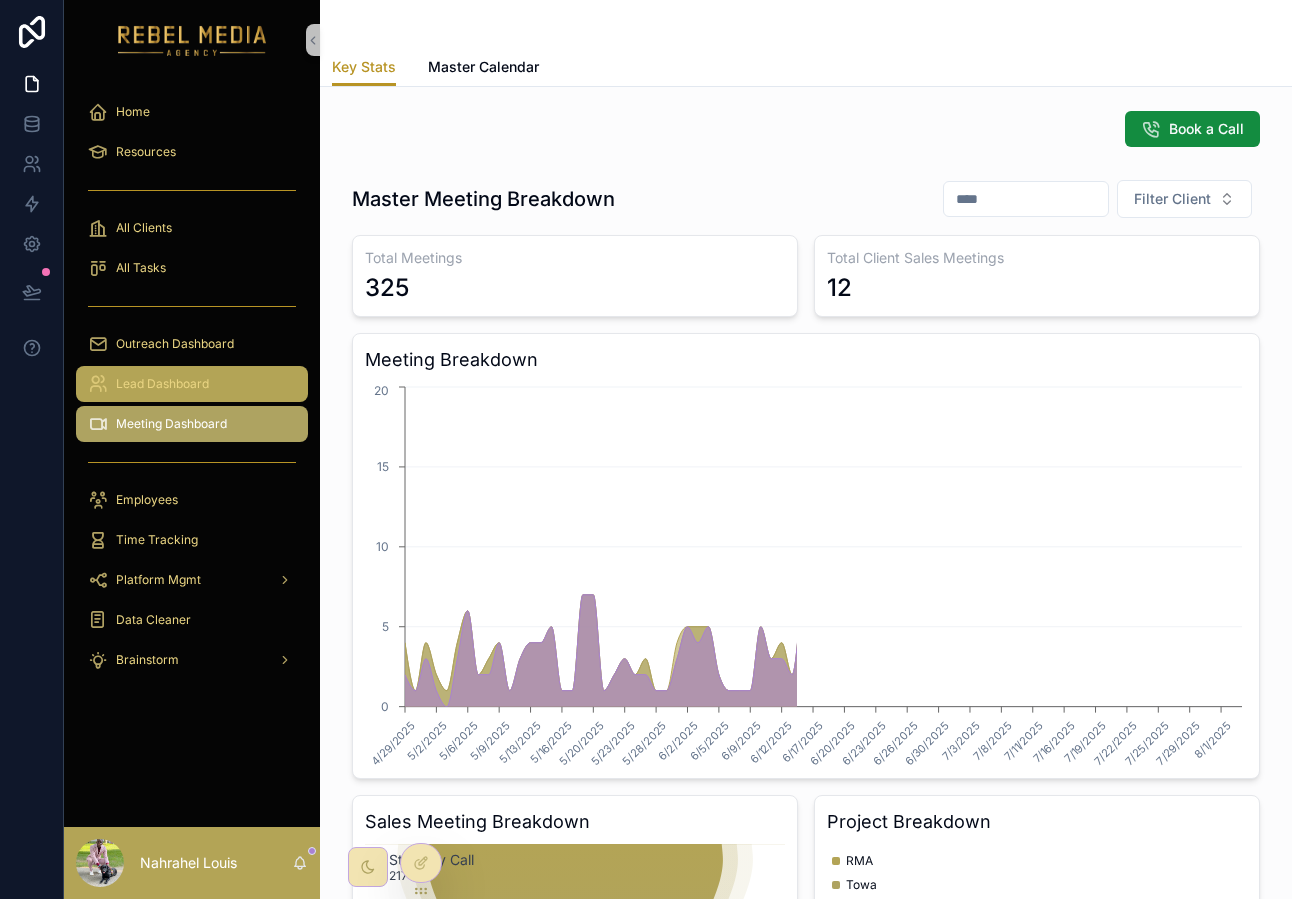 click on "Lead Dashboard" at bounding box center [162, 384] 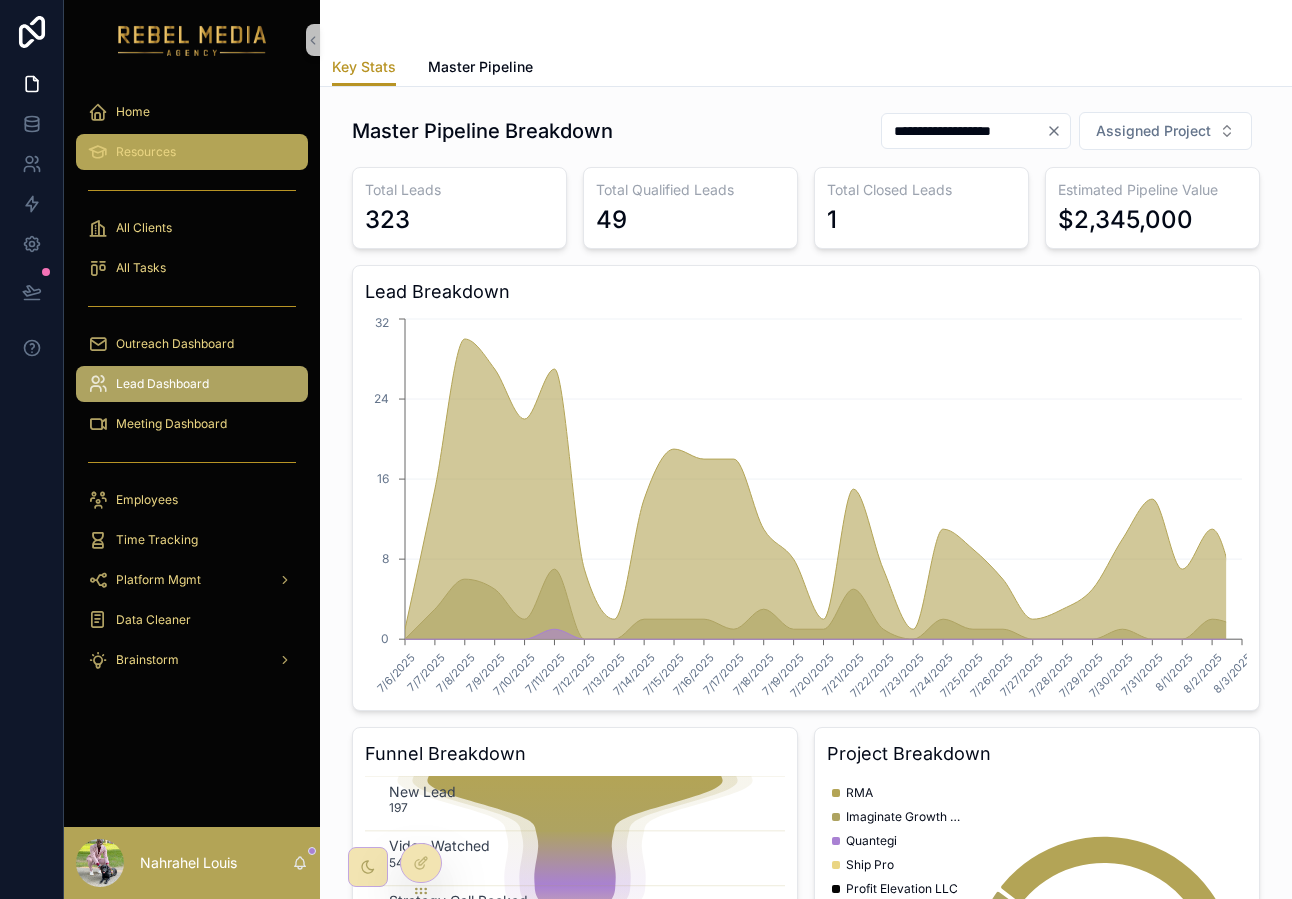 click on "Resources" at bounding box center (146, 152) 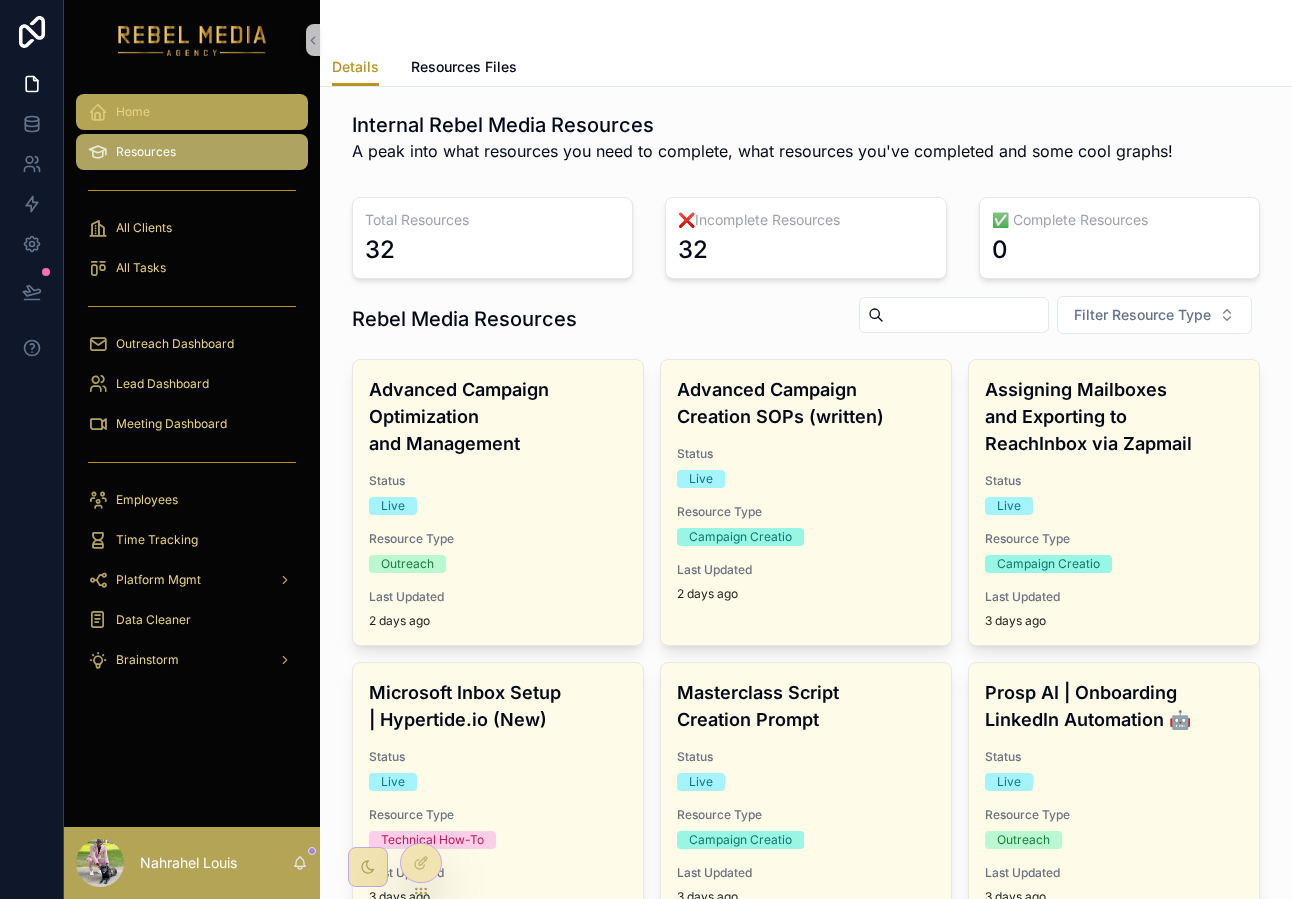 click on "Home" at bounding box center [192, 112] 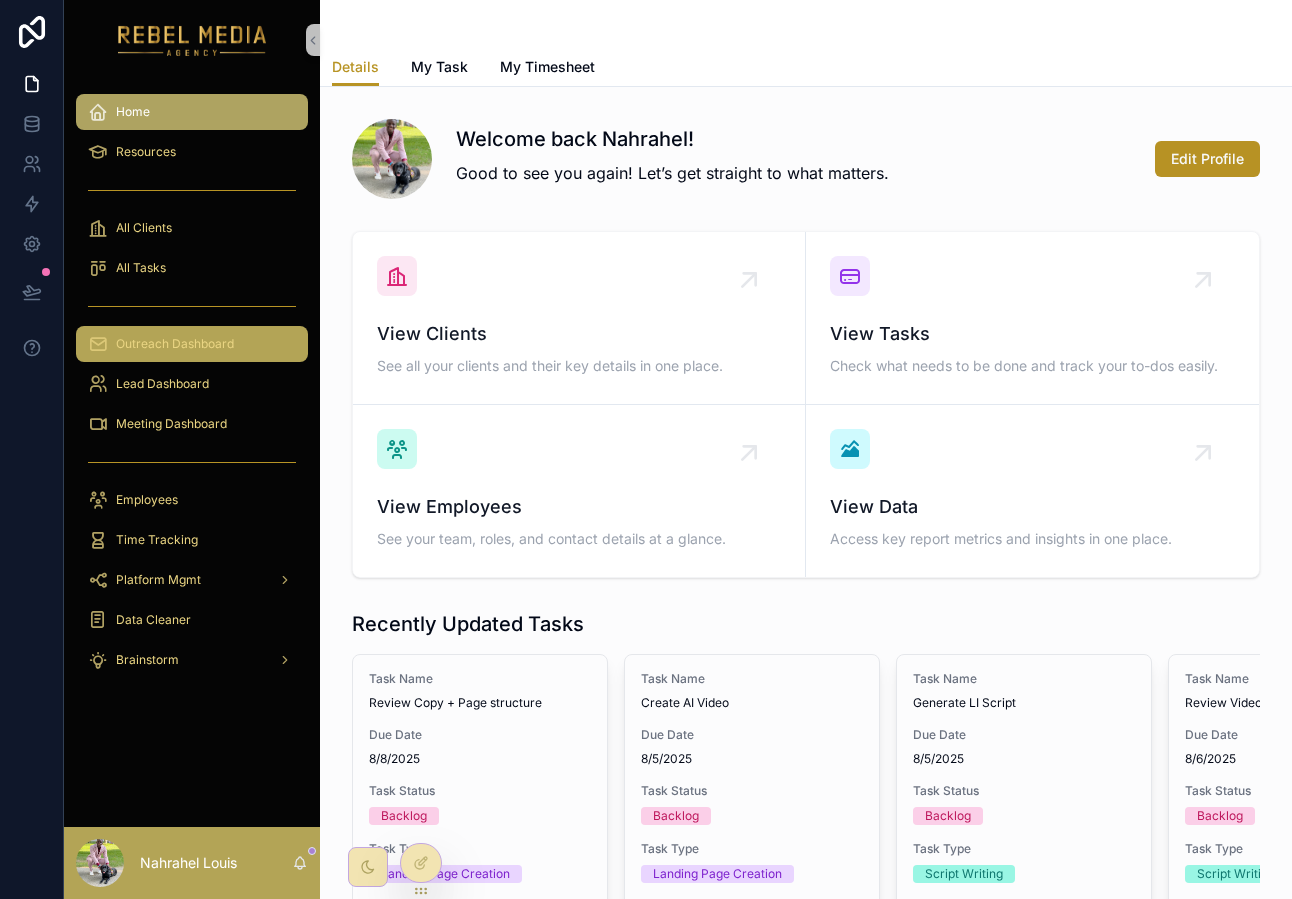 click on "Outreach Dashboard" at bounding box center [192, 344] 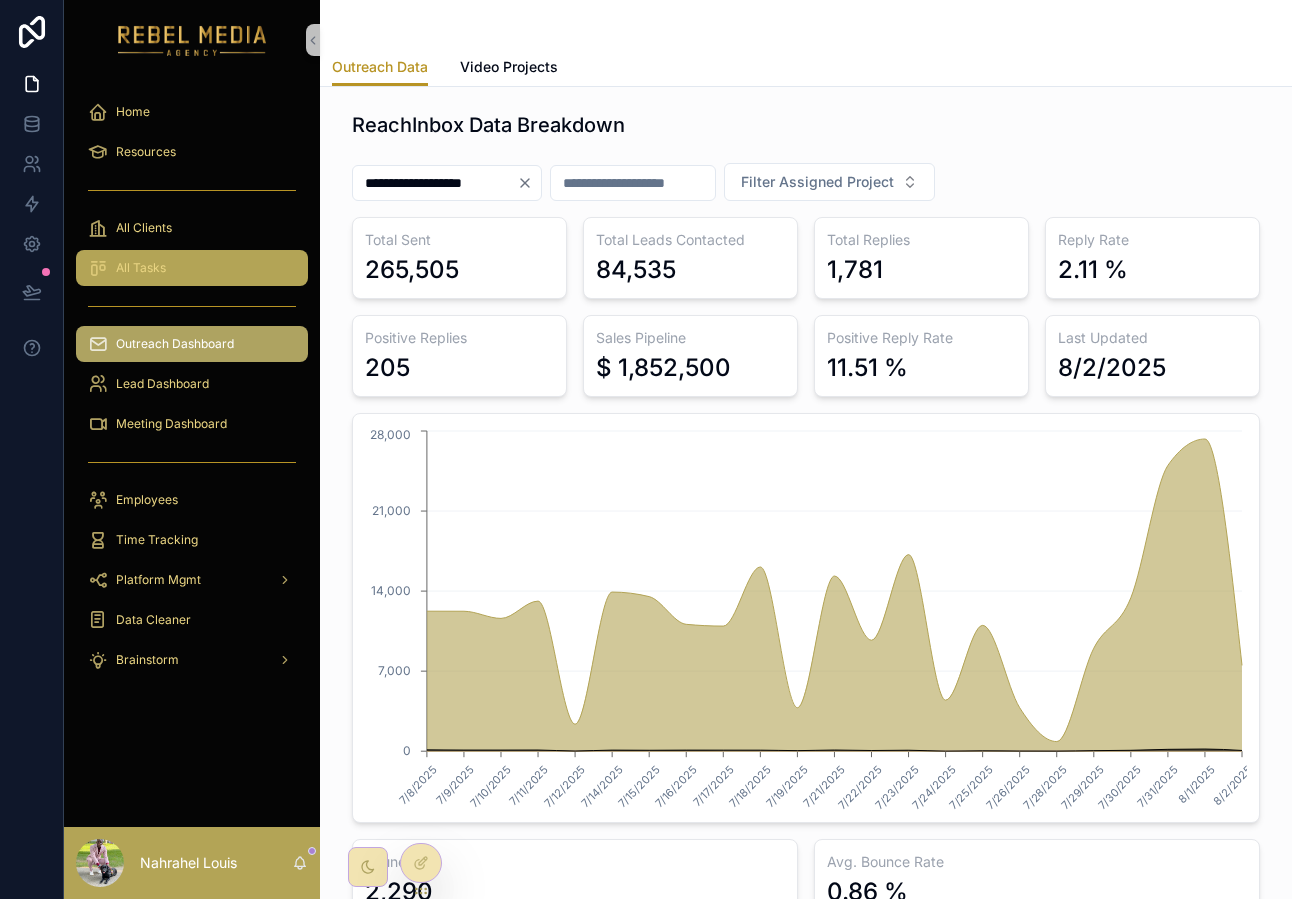 click on "All Tasks" at bounding box center (192, 268) 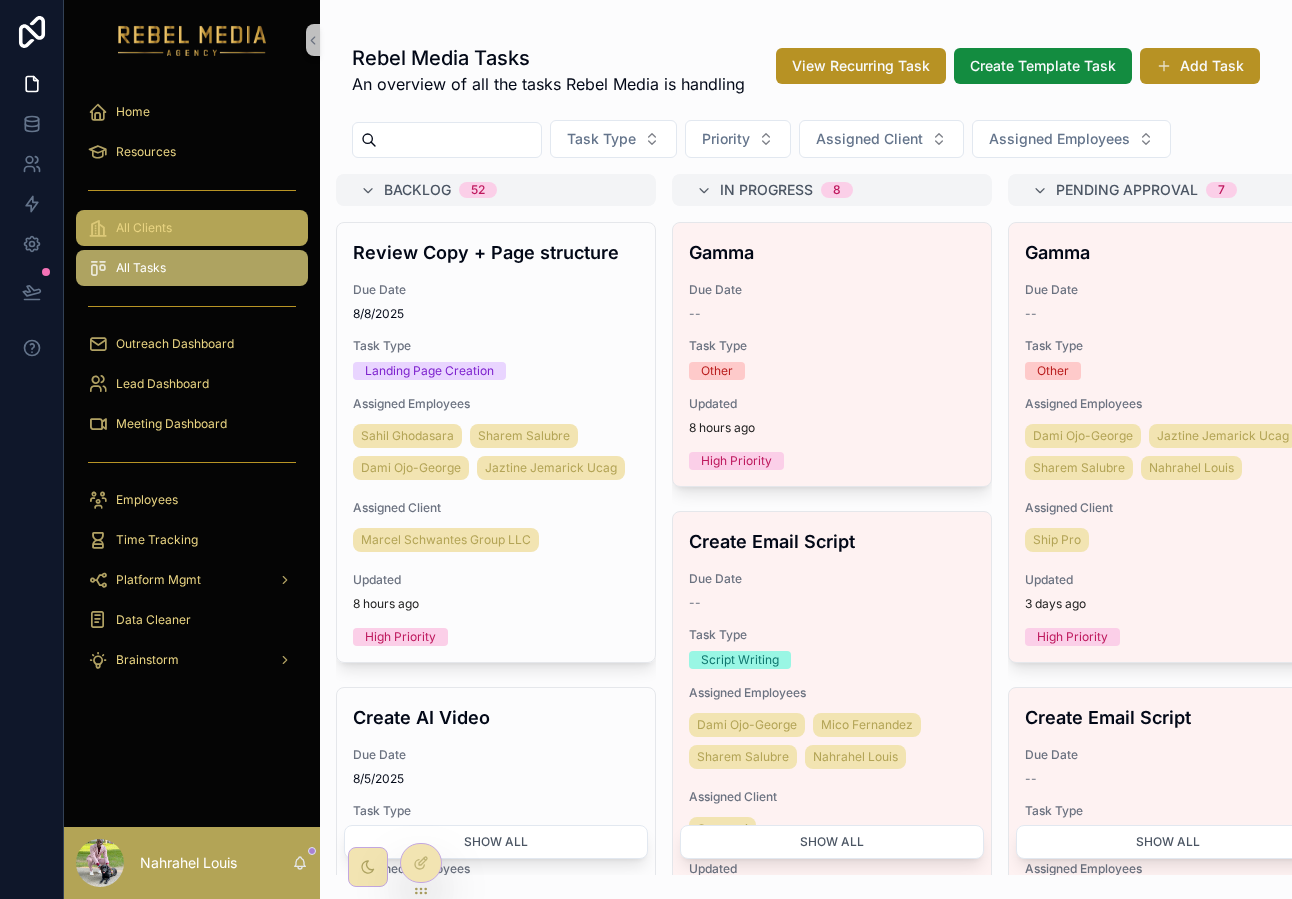 click on "All Clients" at bounding box center (192, 228) 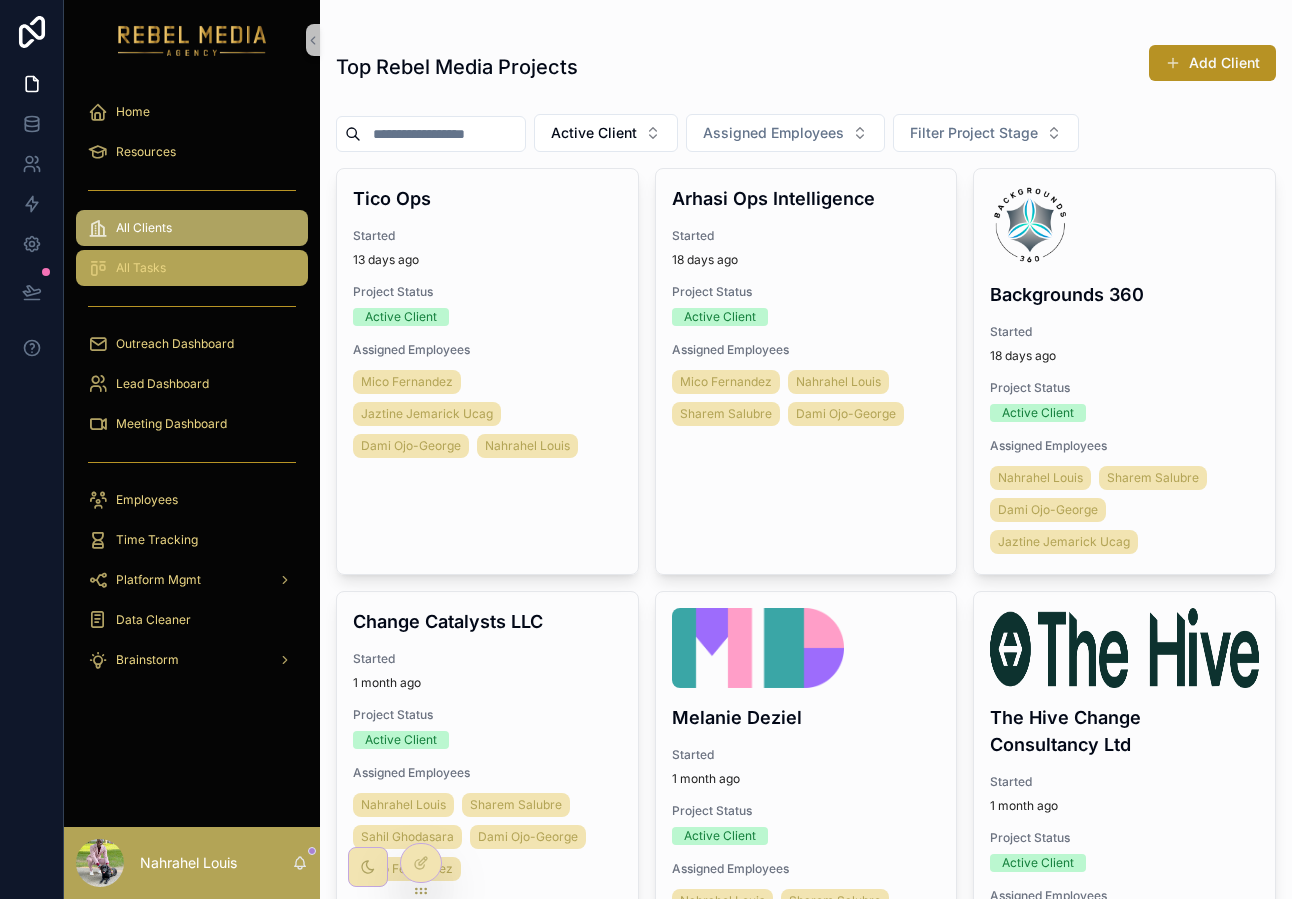 click on "All Tasks" at bounding box center [141, 268] 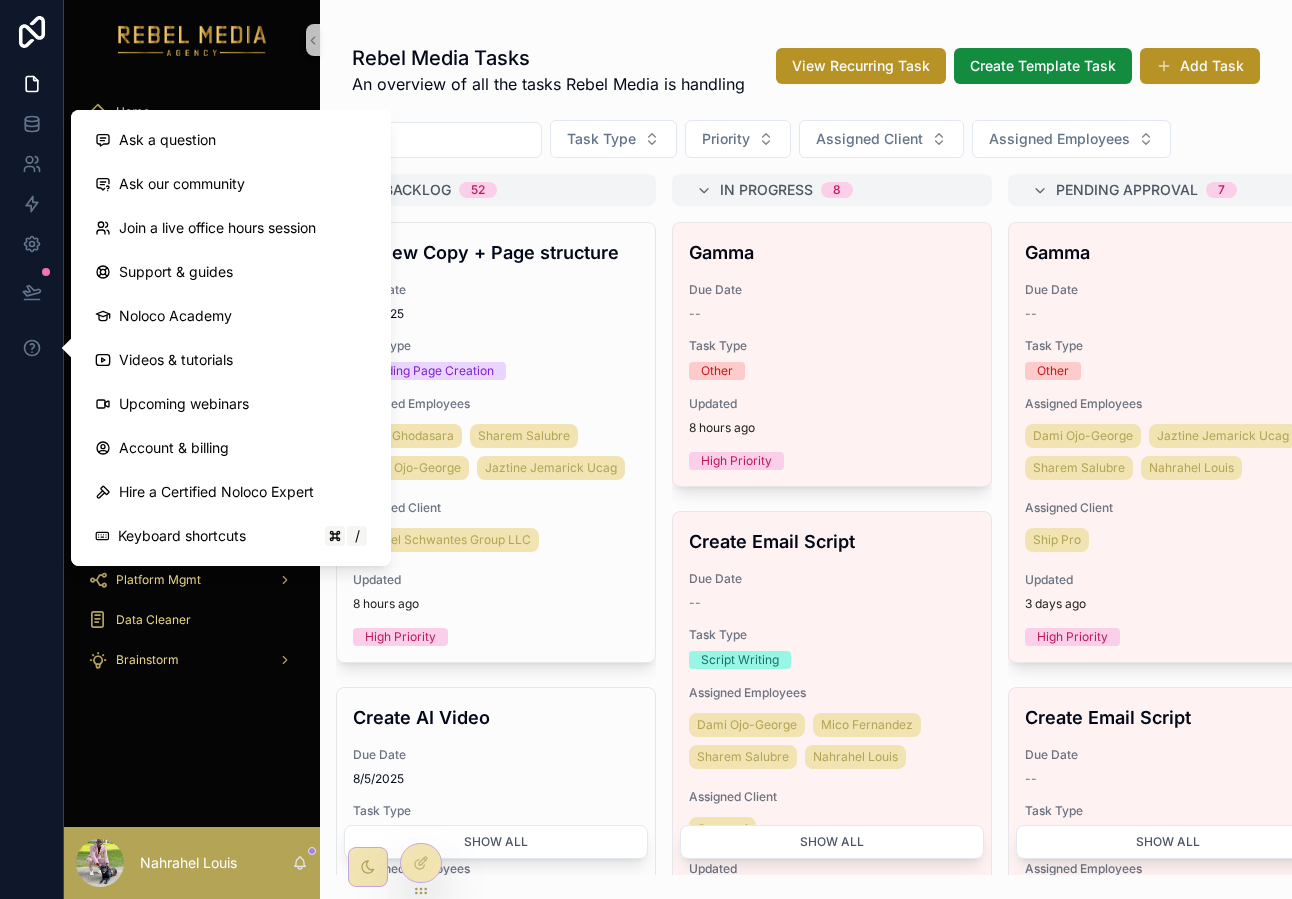 drag, startPoint x: 426, startPoint y: 39, endPoint x: 421, endPoint y: 60, distance: 21.587032 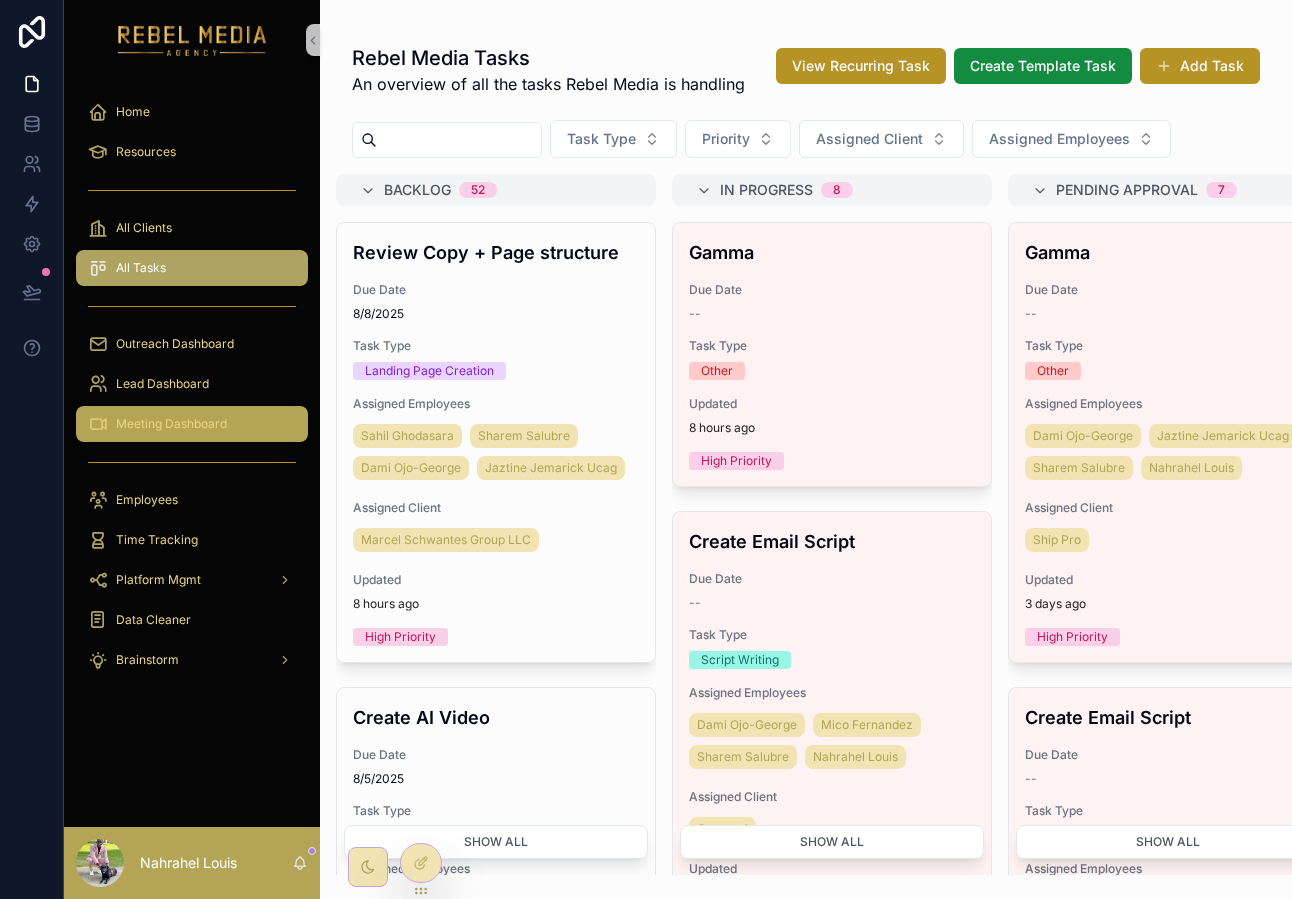 click on "Meeting Dashboard" at bounding box center (192, 424) 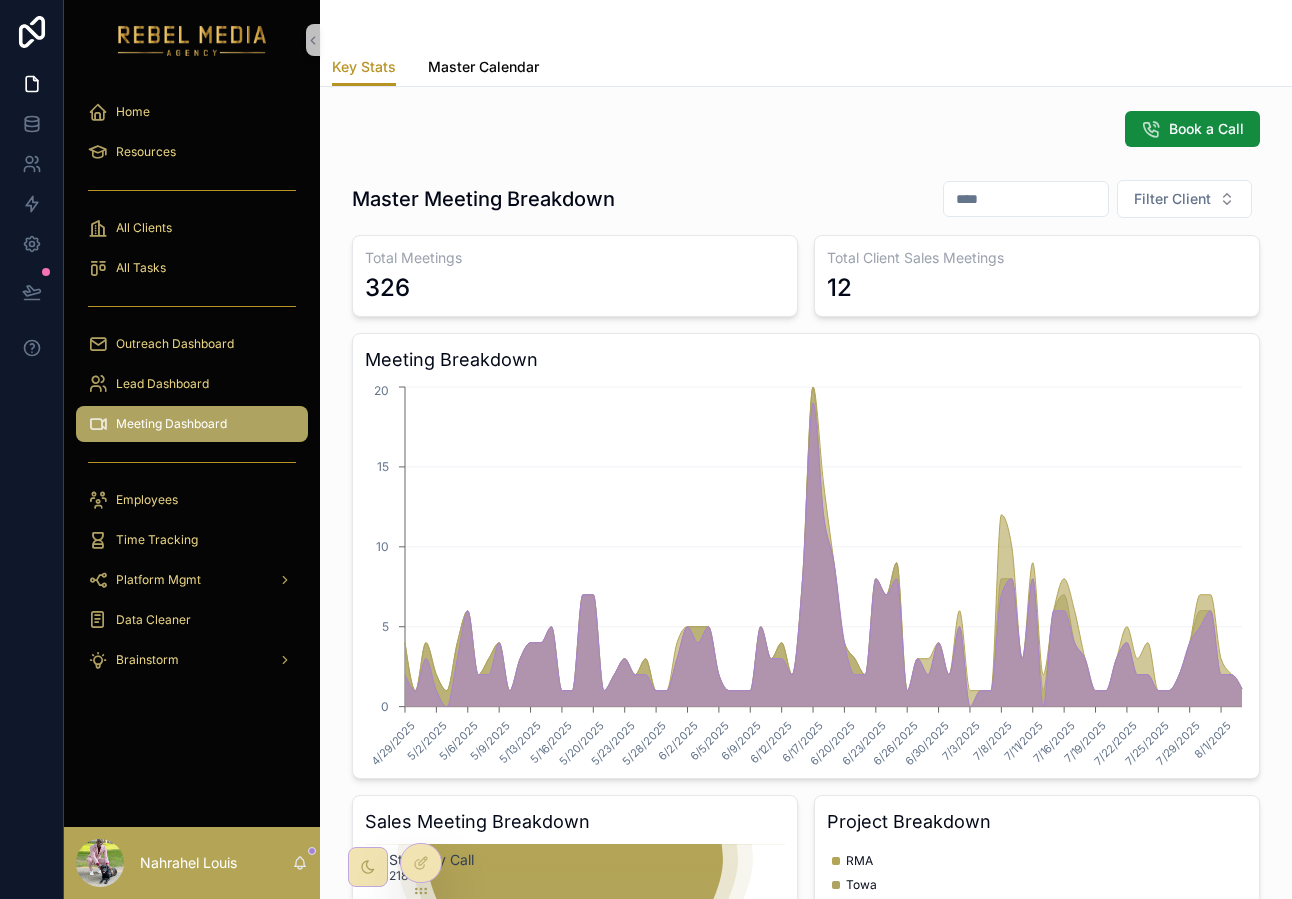 click on "Master Calendar" at bounding box center (483, 69) 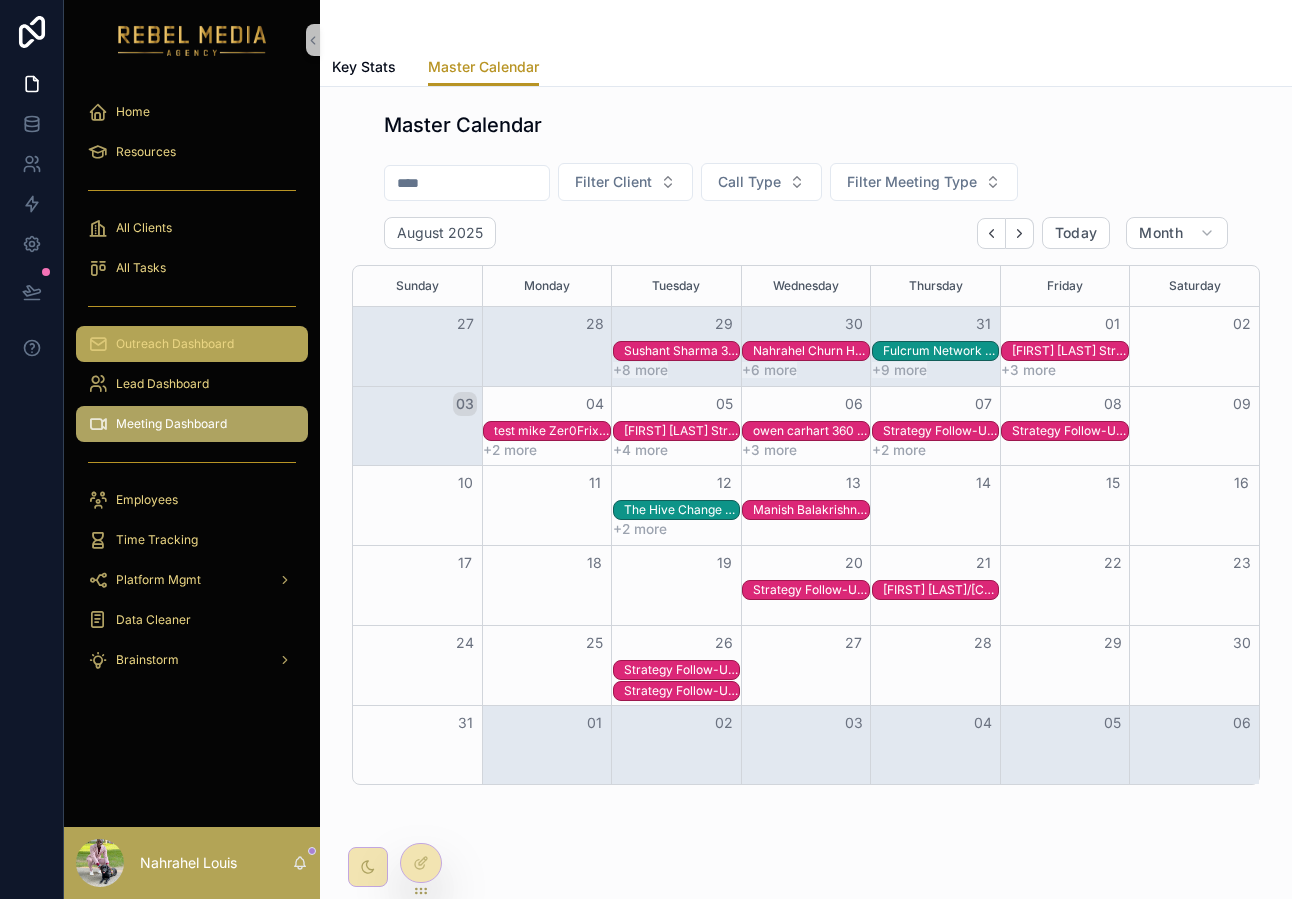 click on "Outreach Dashboard" at bounding box center (192, 344) 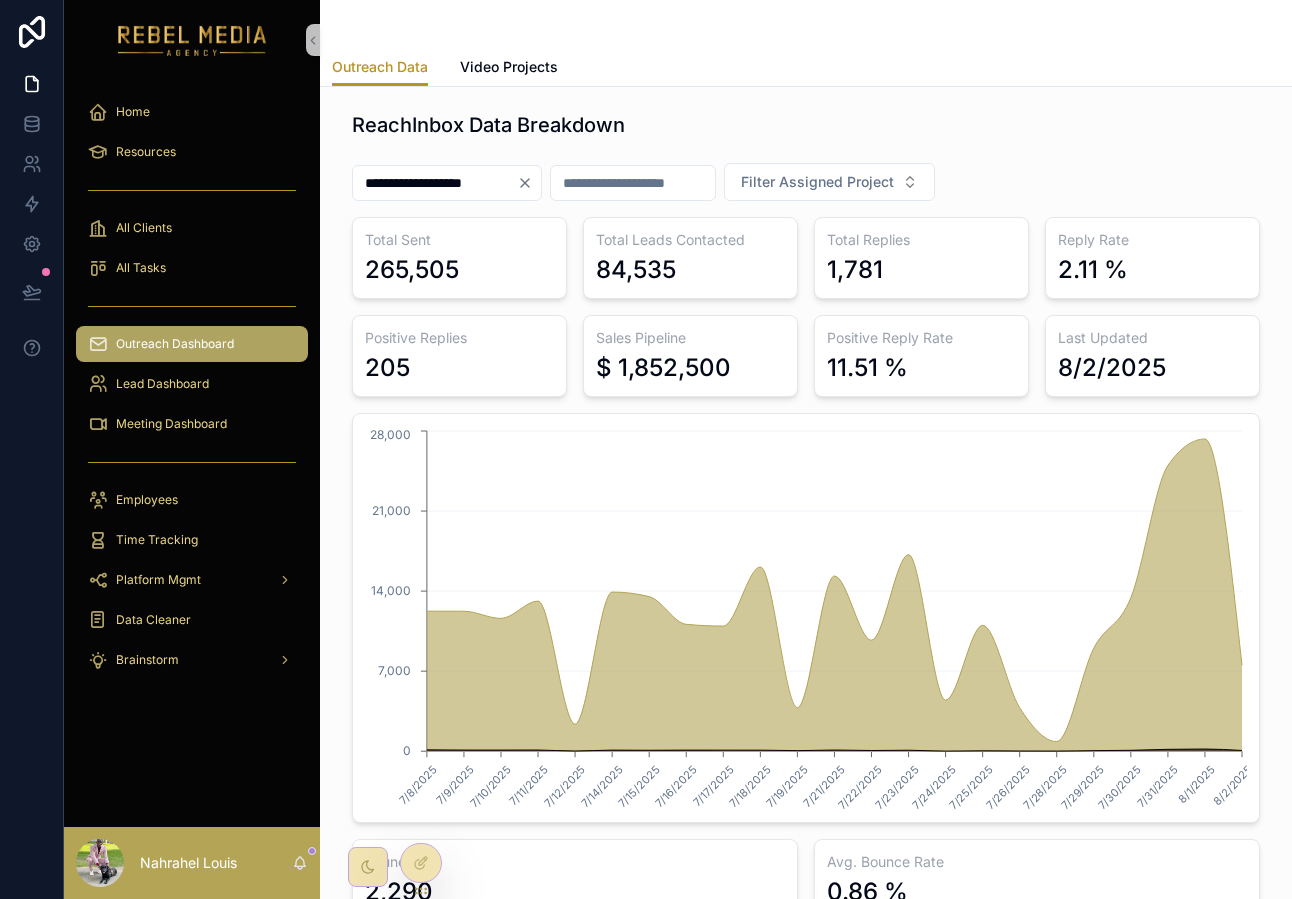 click at bounding box center (806, 24) 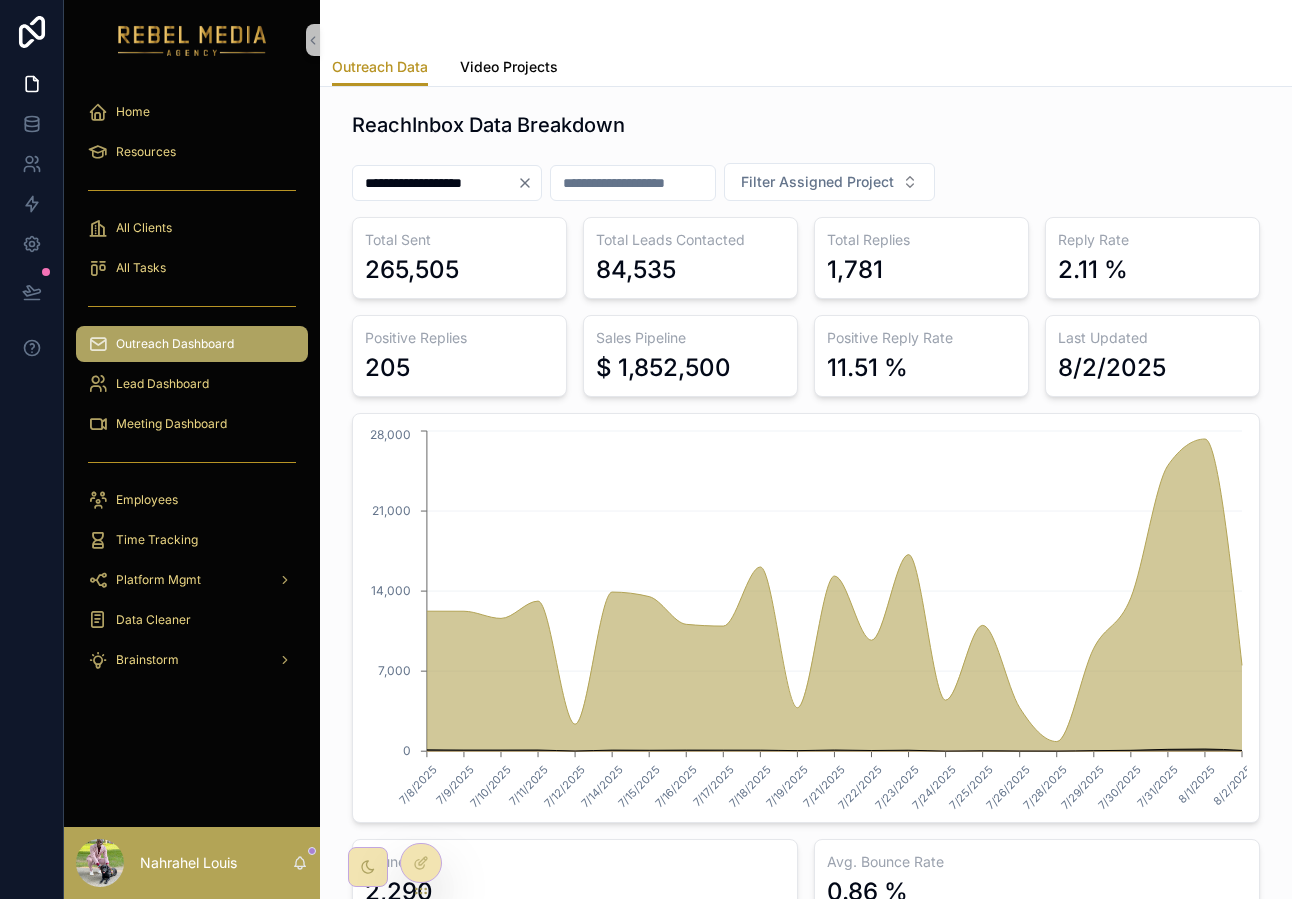 click on "Video Projects" at bounding box center [509, 69] 